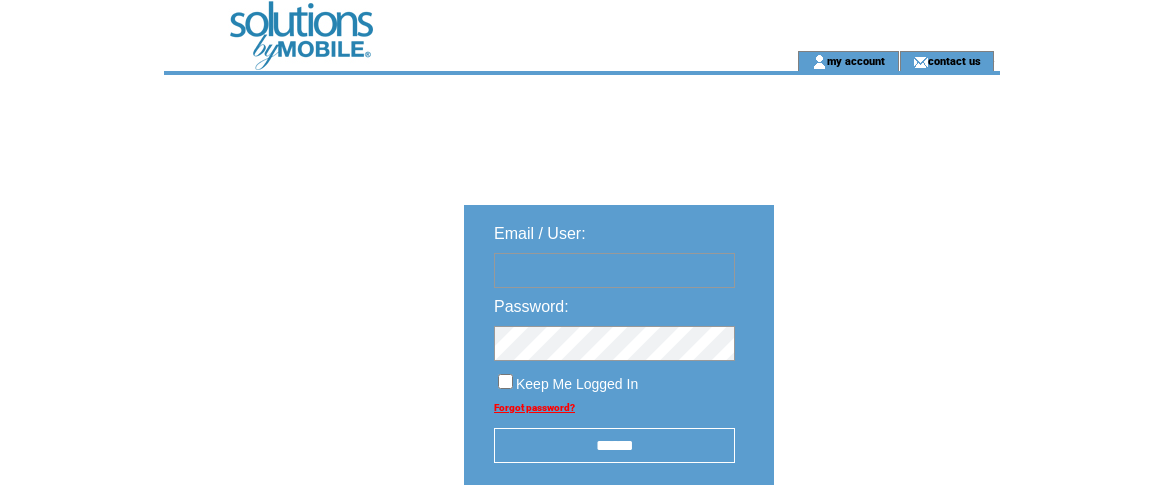 scroll, scrollTop: 0, scrollLeft: 0, axis: both 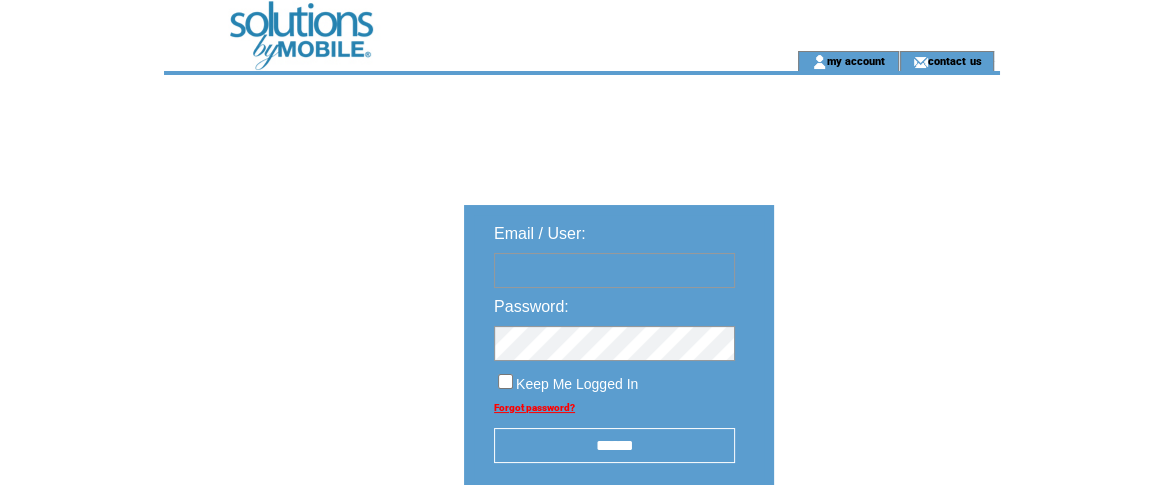 type on "**********" 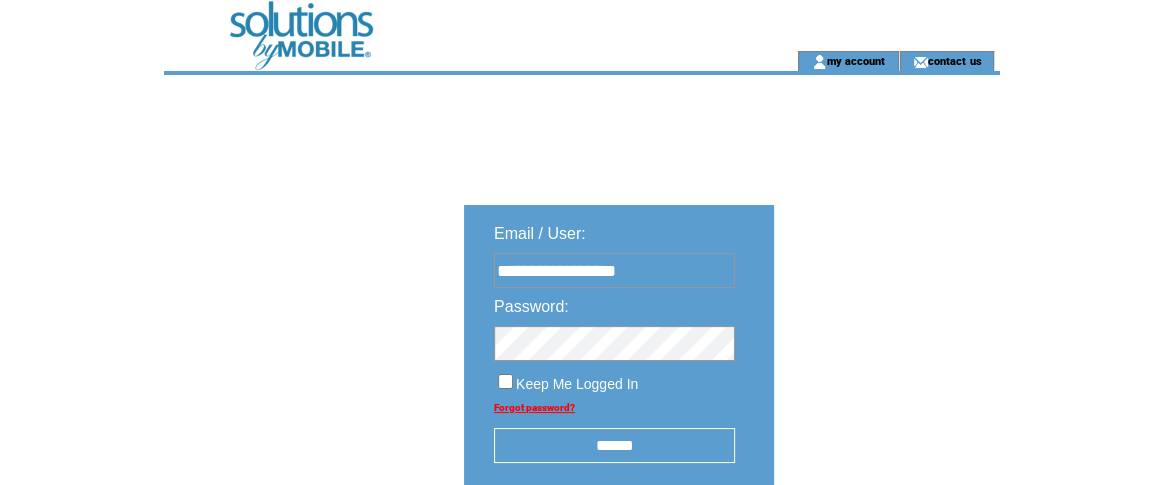 click on "******" at bounding box center [614, 445] 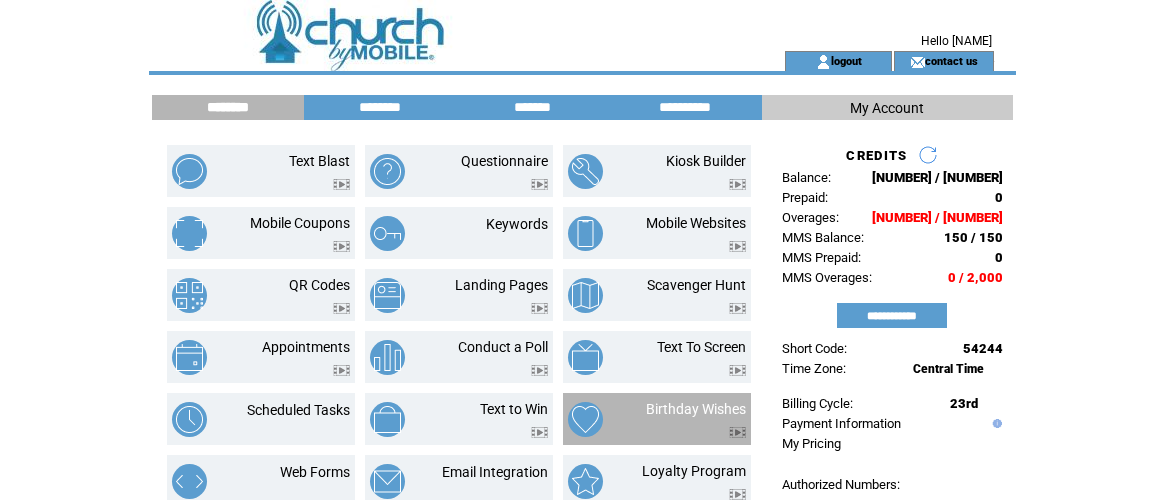 scroll, scrollTop: 0, scrollLeft: 0, axis: both 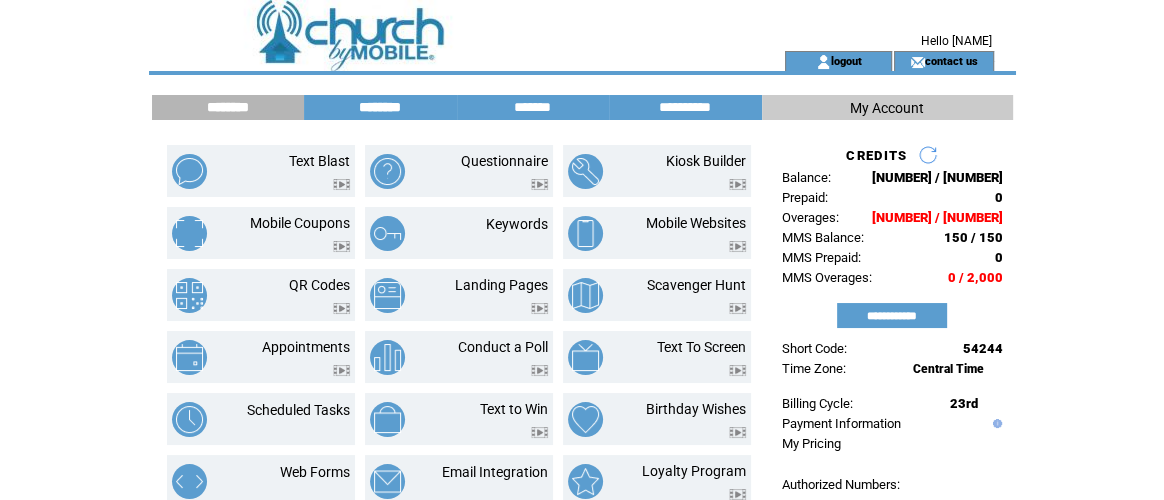 click on "********" at bounding box center (380, 107) 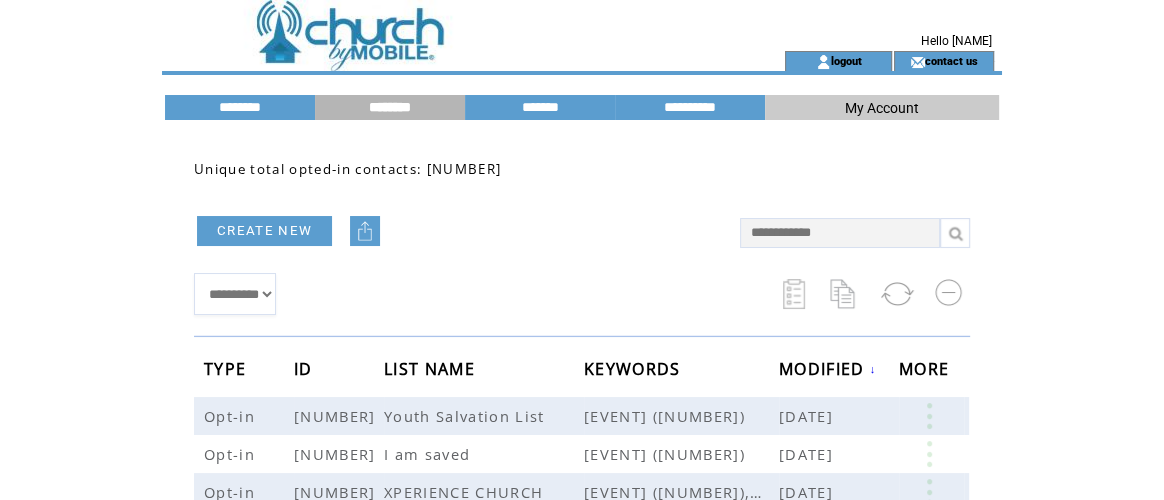 click on "CREATE NEW" at bounding box center [264, 231] 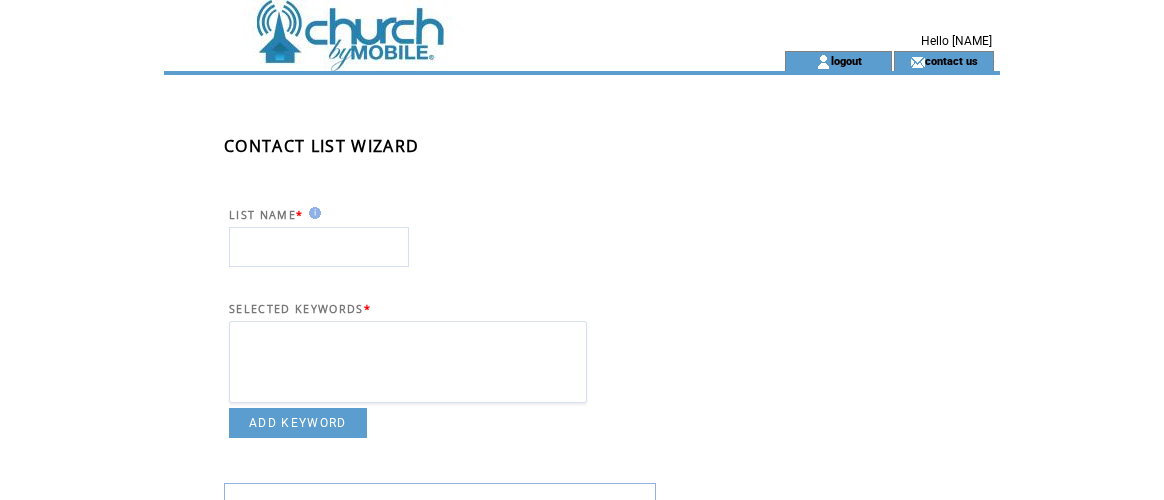 scroll, scrollTop: 0, scrollLeft: 0, axis: both 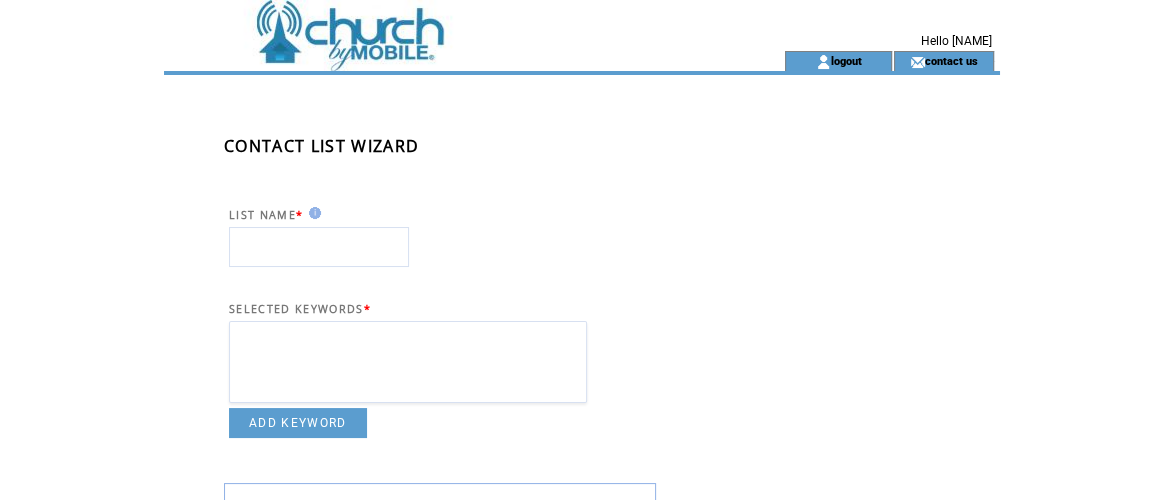 click at bounding box center [319, 247] 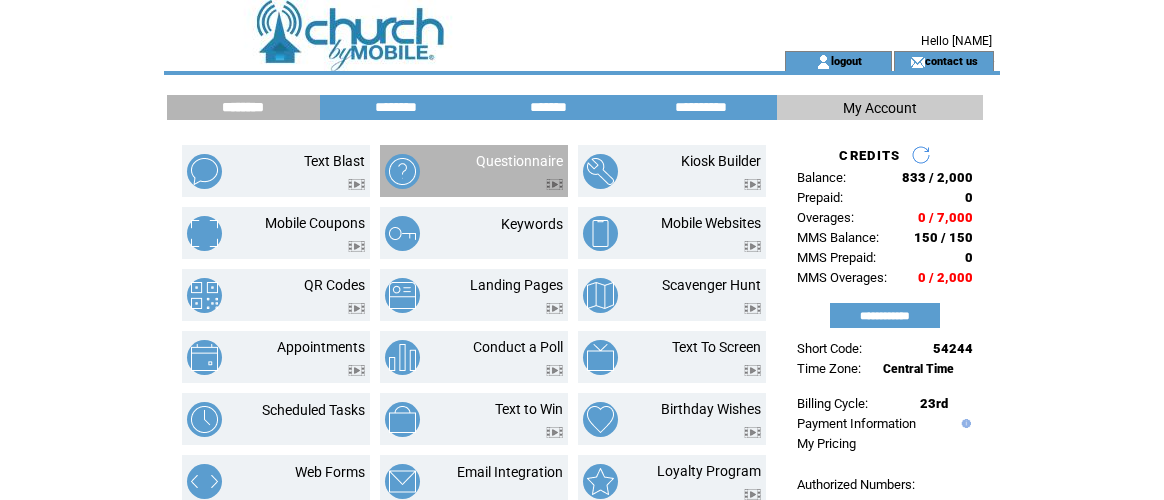 scroll, scrollTop: 0, scrollLeft: 0, axis: both 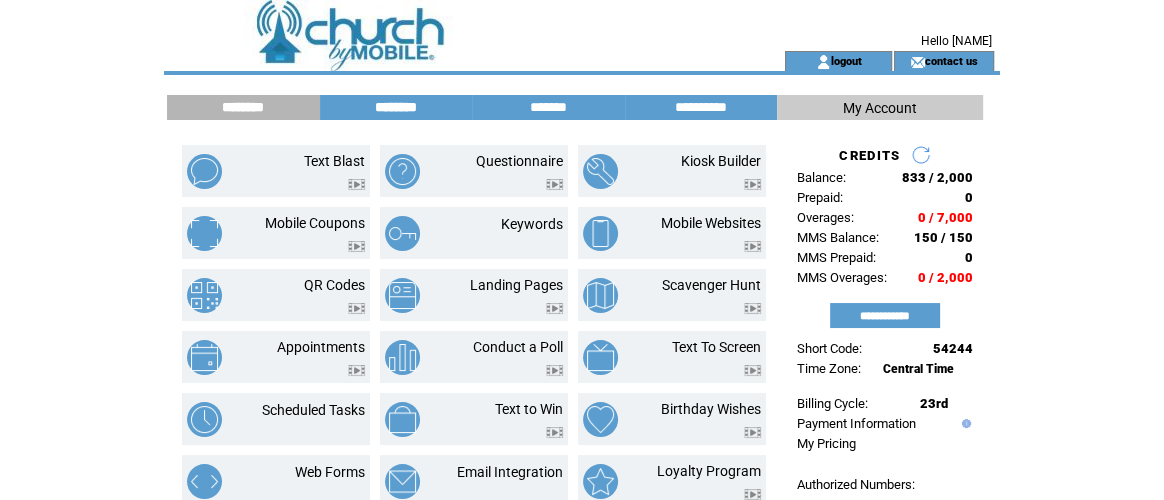 click on "********" at bounding box center (396, 107) 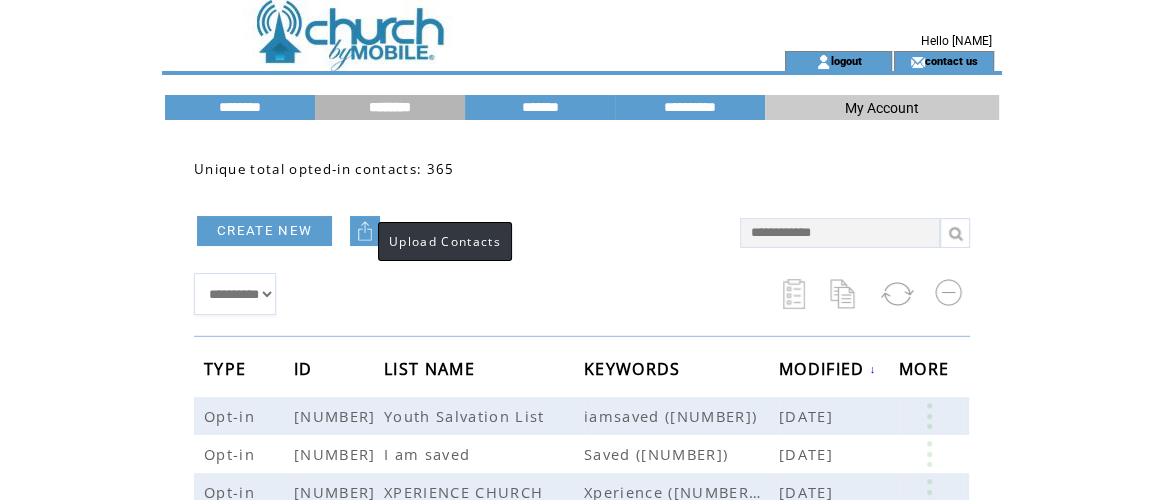 click at bounding box center (365, 231) 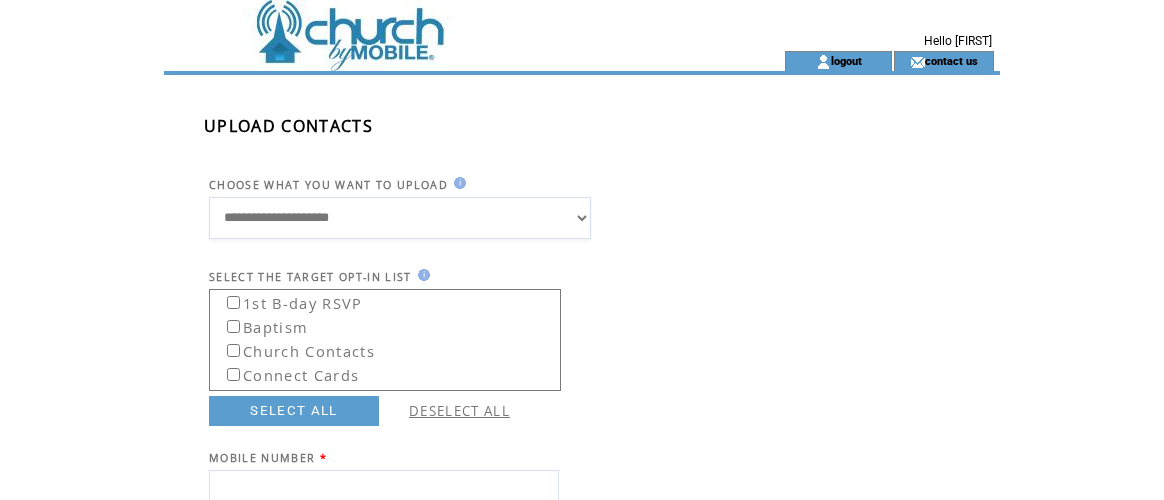 scroll, scrollTop: 0, scrollLeft: 0, axis: both 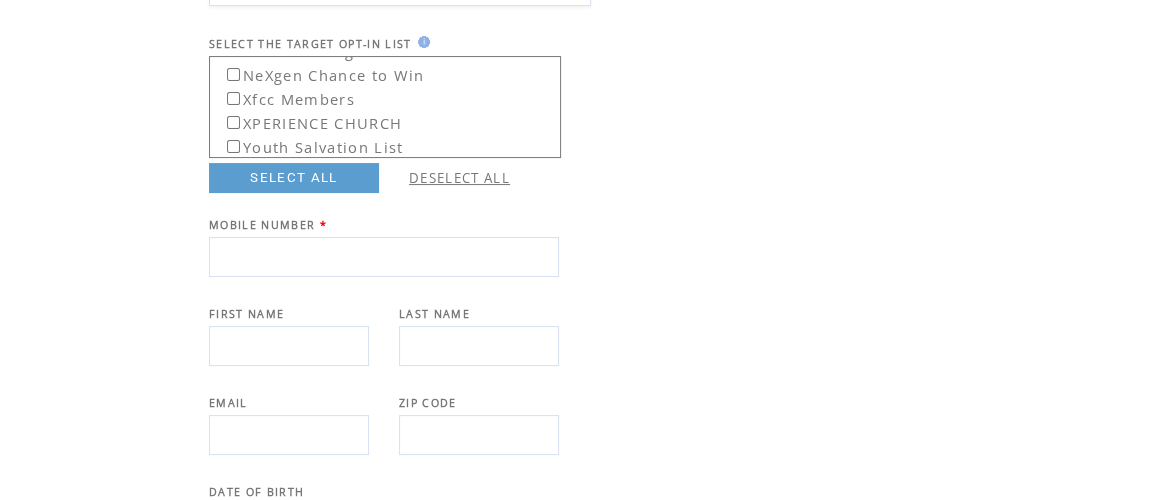 click at bounding box center [384, 257] 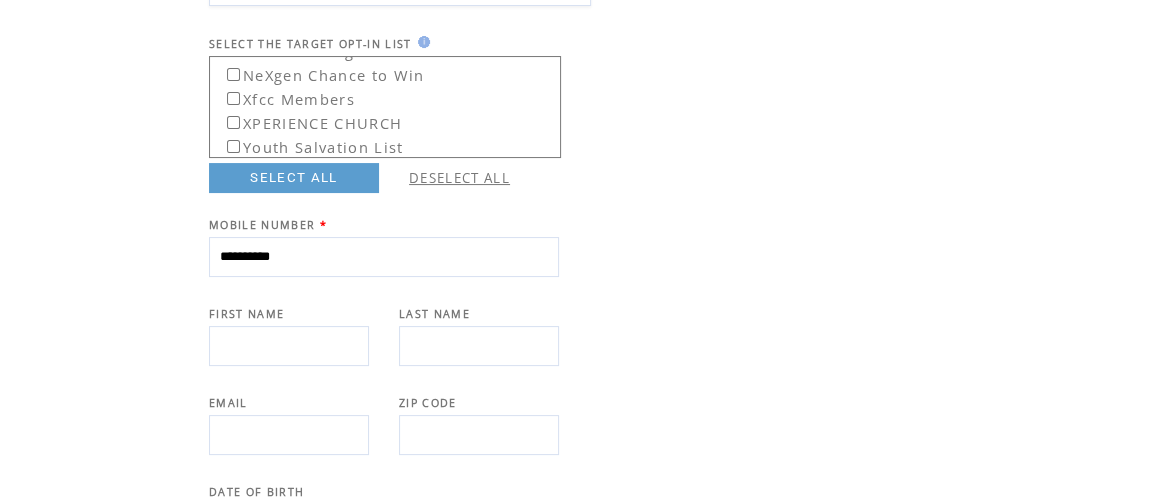 type on "**********" 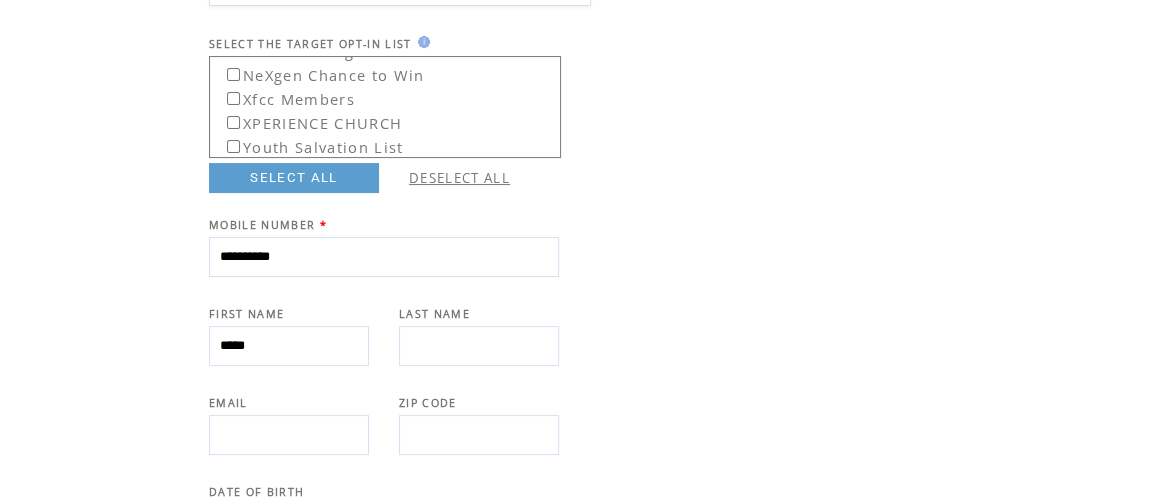 type on "*****" 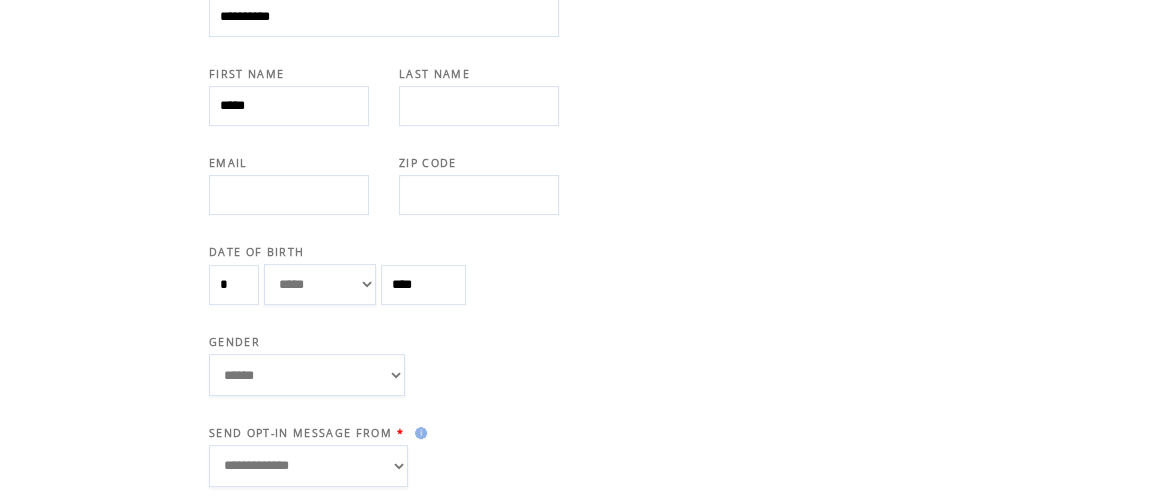 scroll, scrollTop: 524, scrollLeft: 0, axis: vertical 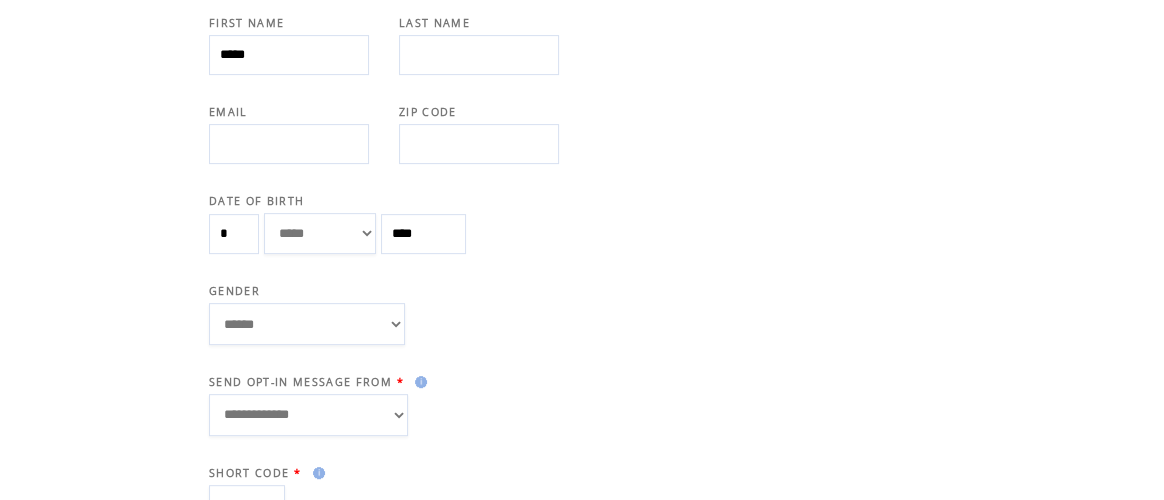 click on "****** 	 **** 	 ******" at bounding box center (307, 324) 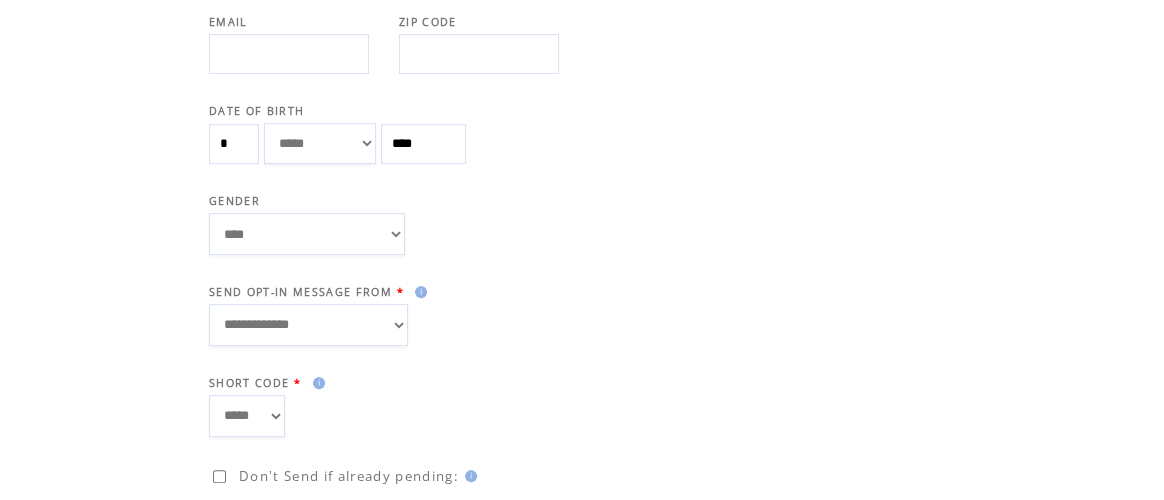 scroll, scrollTop: 616, scrollLeft: 0, axis: vertical 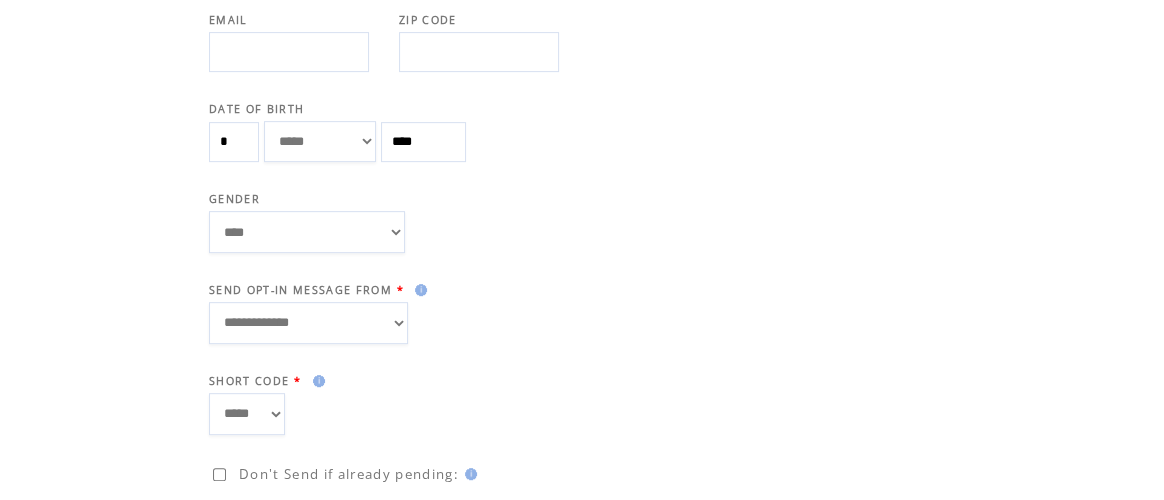 click on "**********" at bounding box center [308, 323] 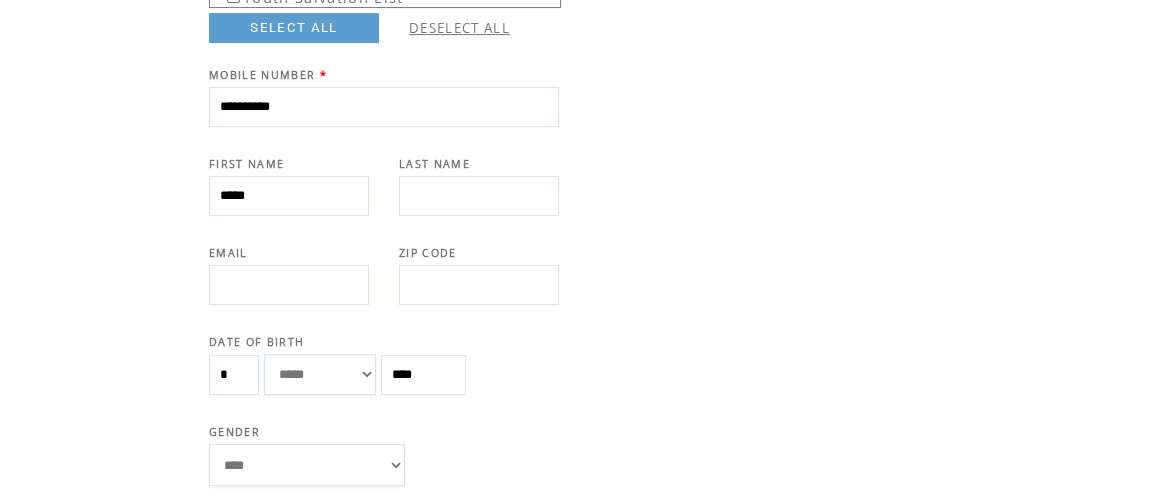 scroll, scrollTop: 382, scrollLeft: 0, axis: vertical 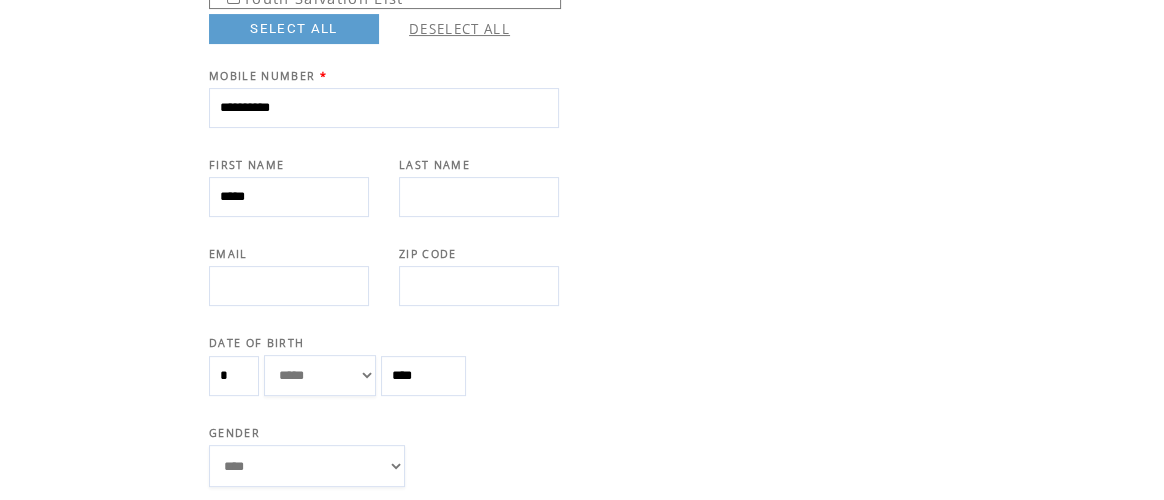 click at bounding box center (479, 197) 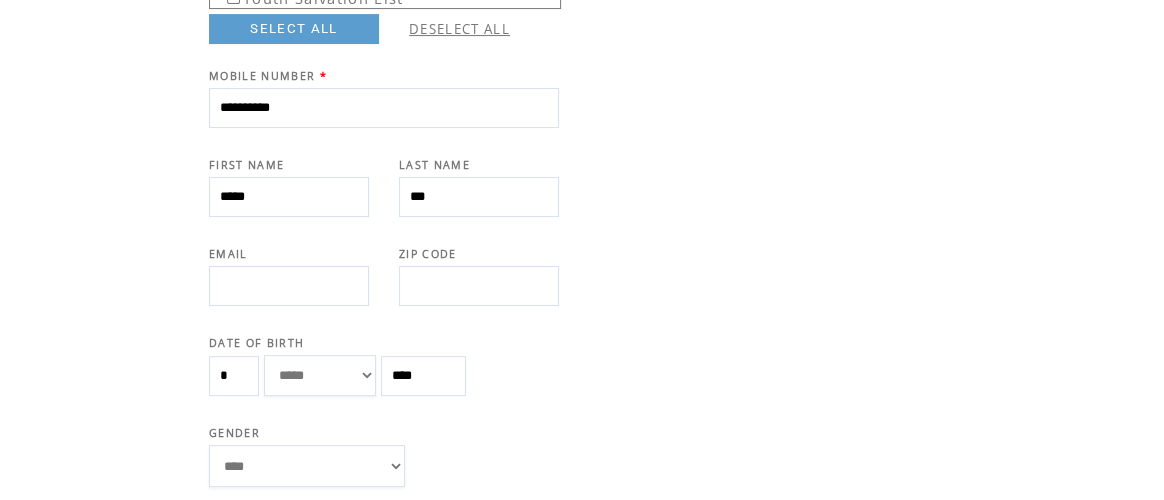 click on "***" at bounding box center (479, 197) 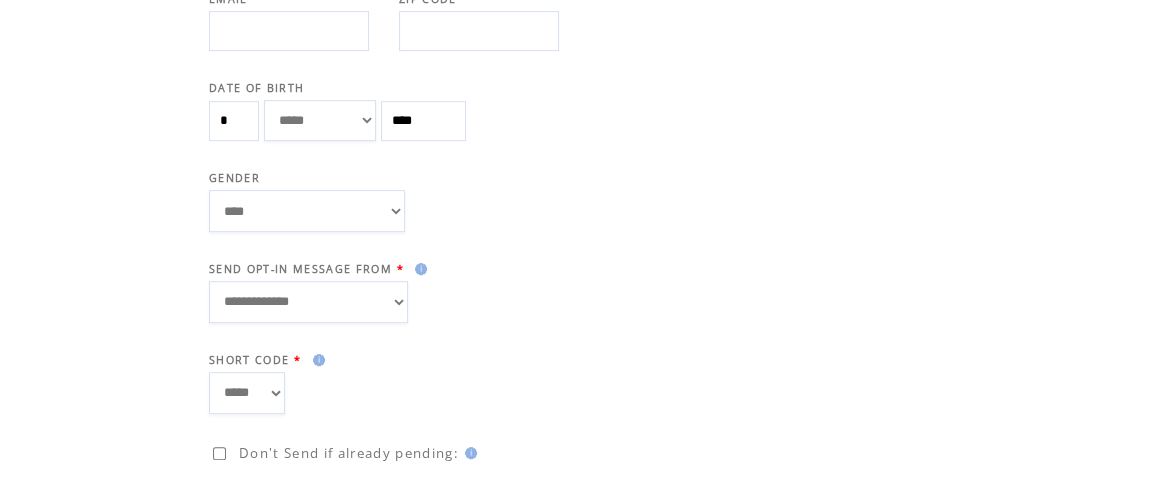 scroll, scrollTop: 637, scrollLeft: 0, axis: vertical 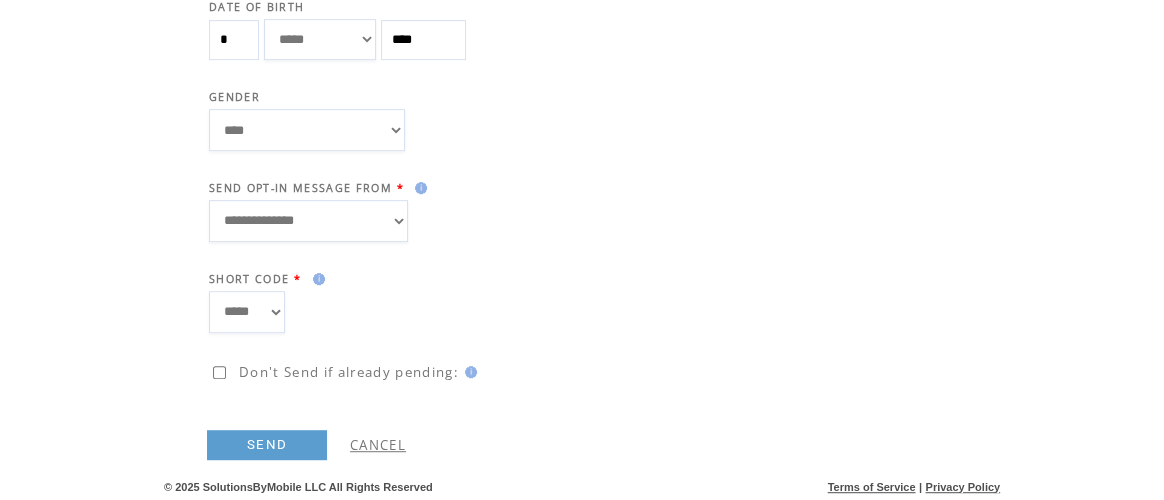 click on "SEND" at bounding box center [267, 445] 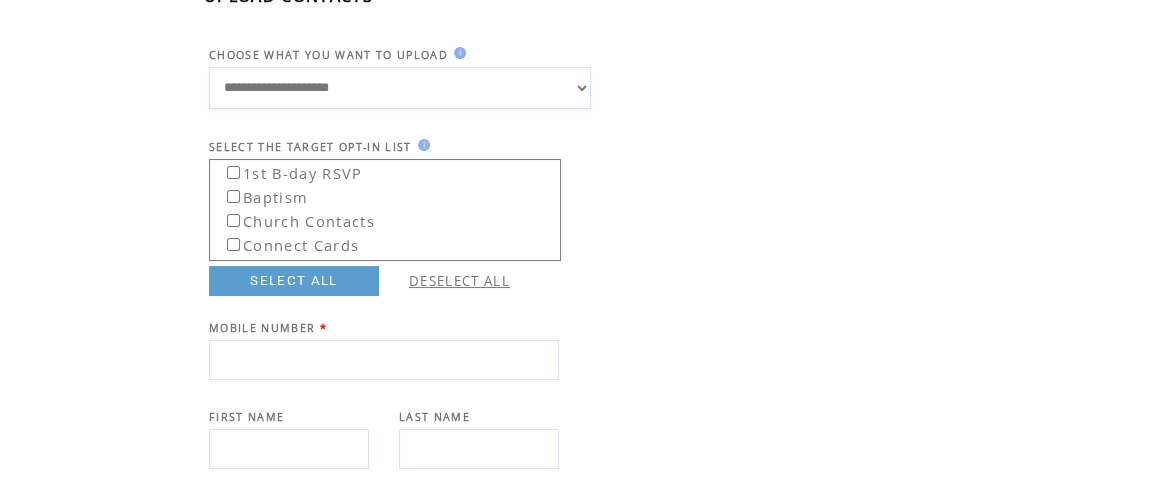 scroll, scrollTop: 132, scrollLeft: 0, axis: vertical 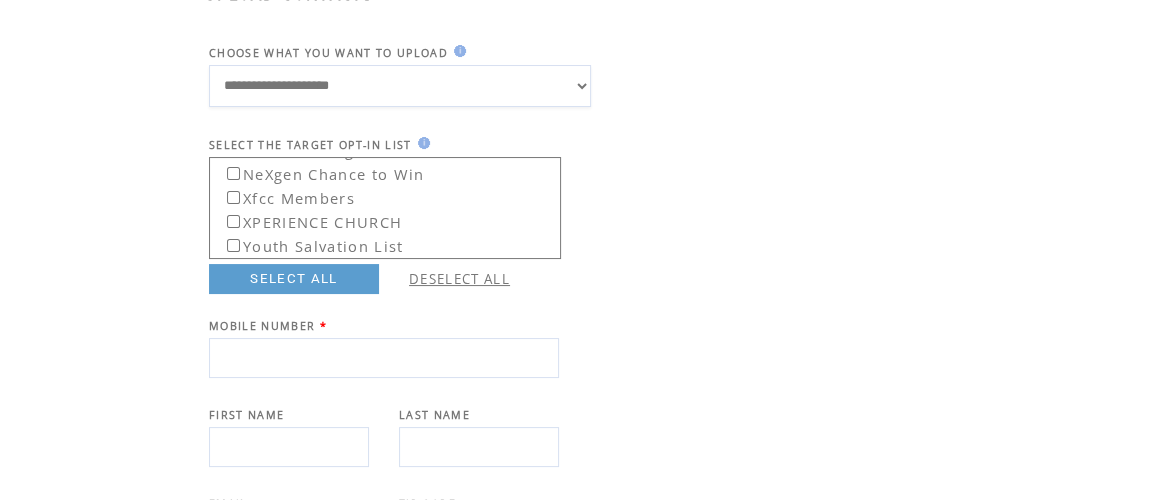 click at bounding box center [384, 358] 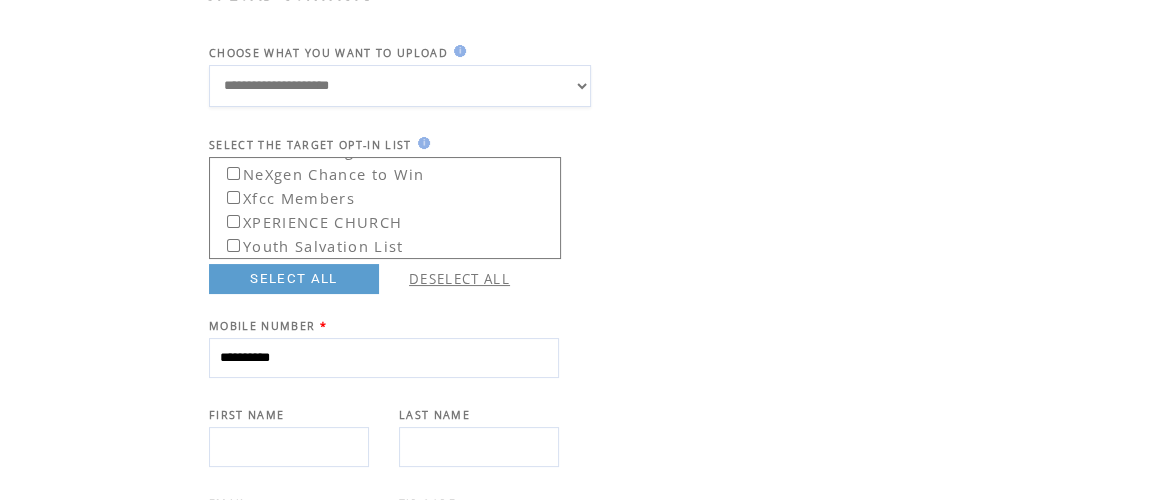 type on "**********" 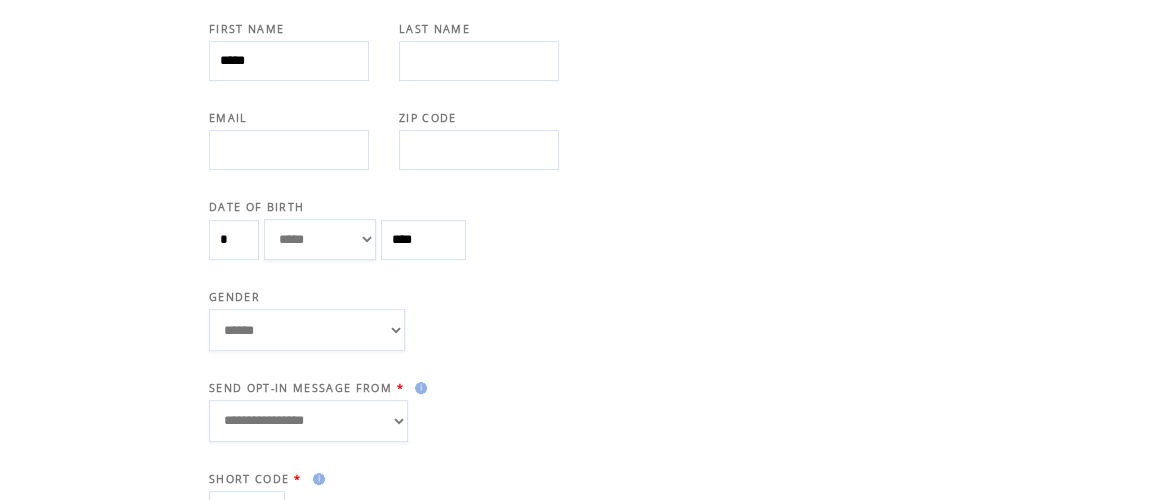 scroll, scrollTop: 529, scrollLeft: 0, axis: vertical 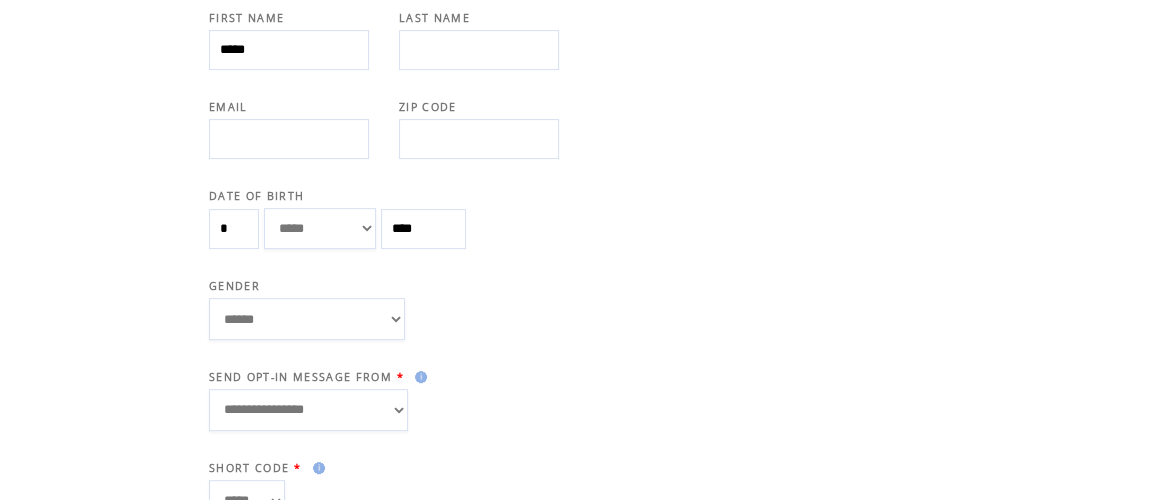 type on "*****" 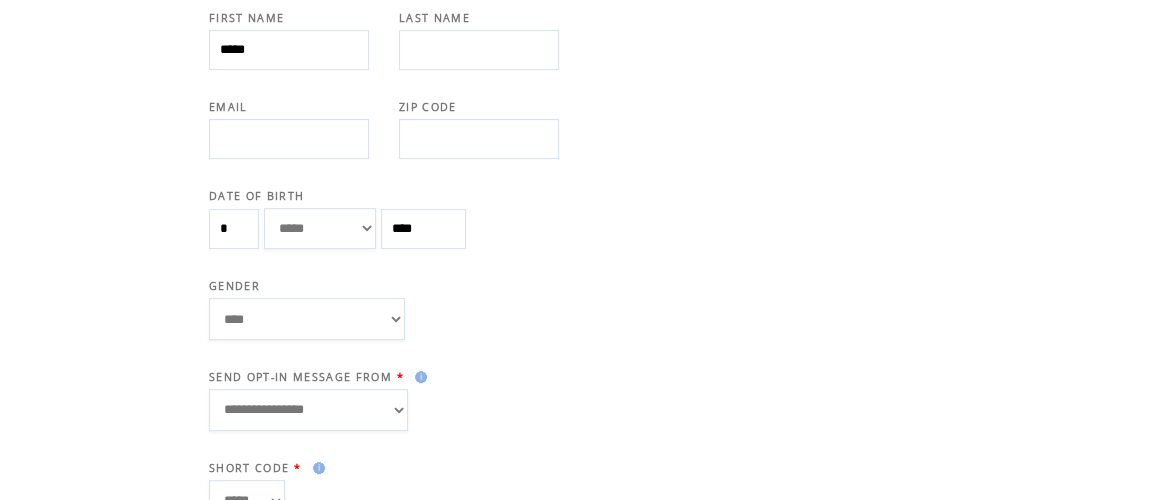 click on "****** 	 **** 	 ******" at bounding box center [307, 319] 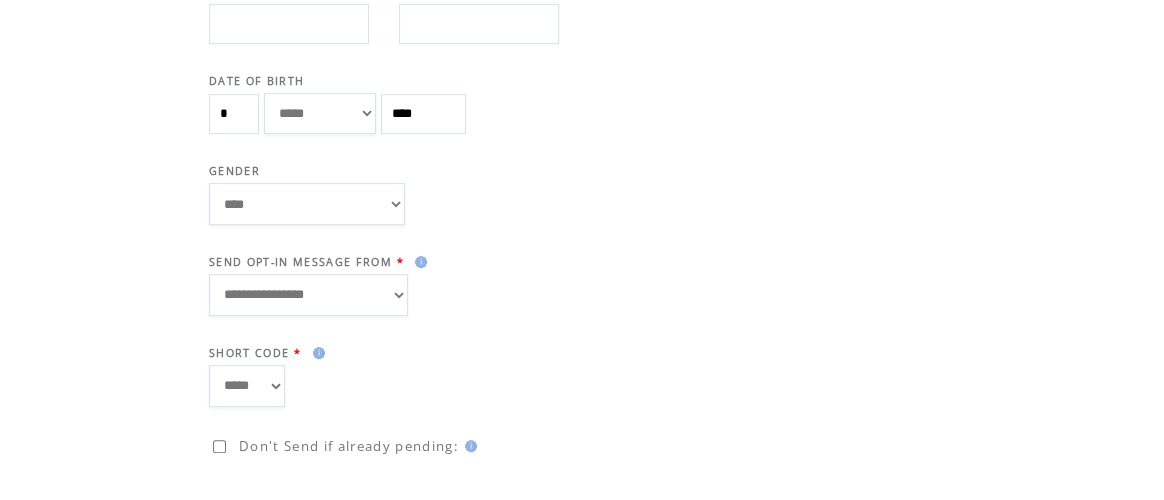 scroll, scrollTop: 749, scrollLeft: 0, axis: vertical 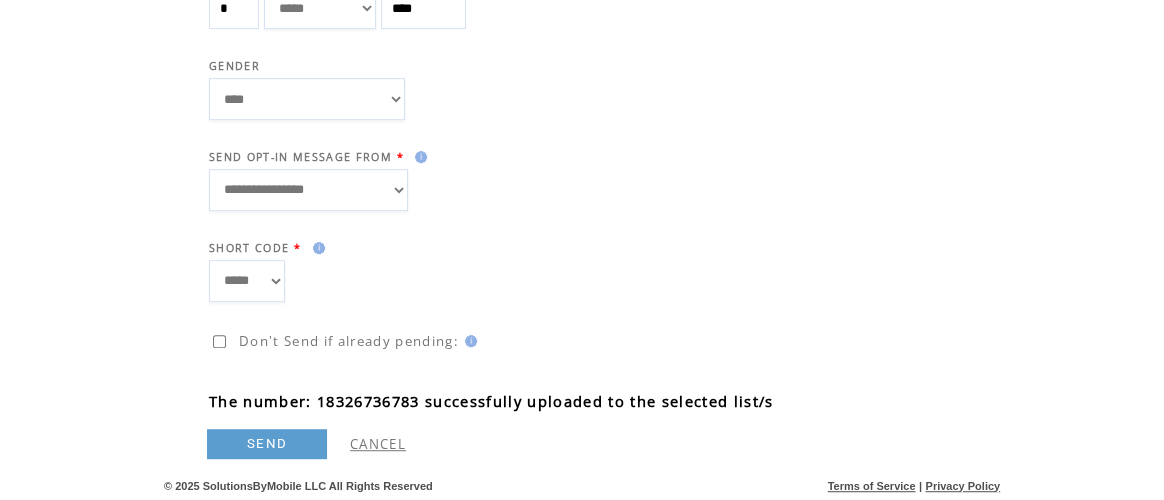 click on "SEND" at bounding box center [267, 444] 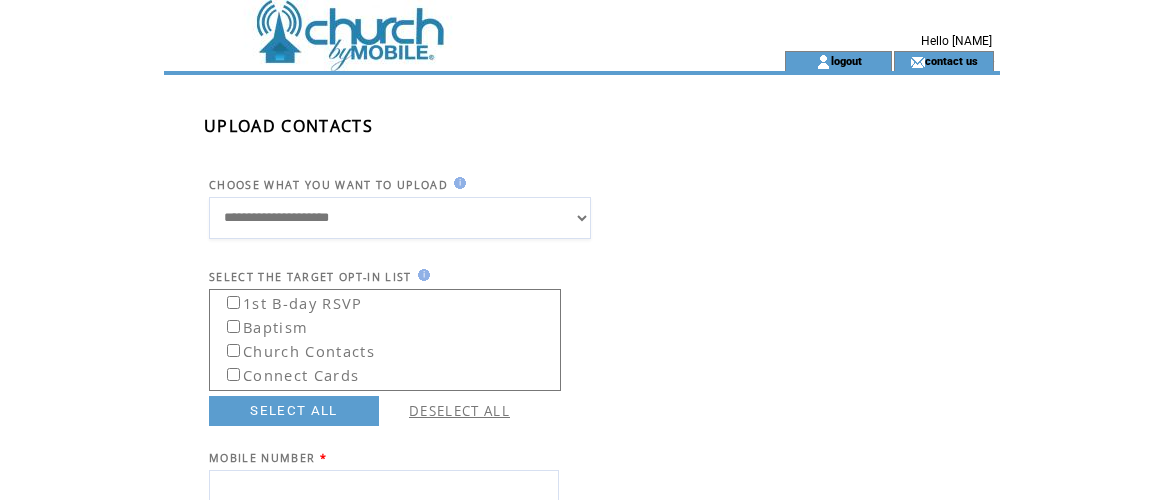 scroll, scrollTop: 724, scrollLeft: 0, axis: vertical 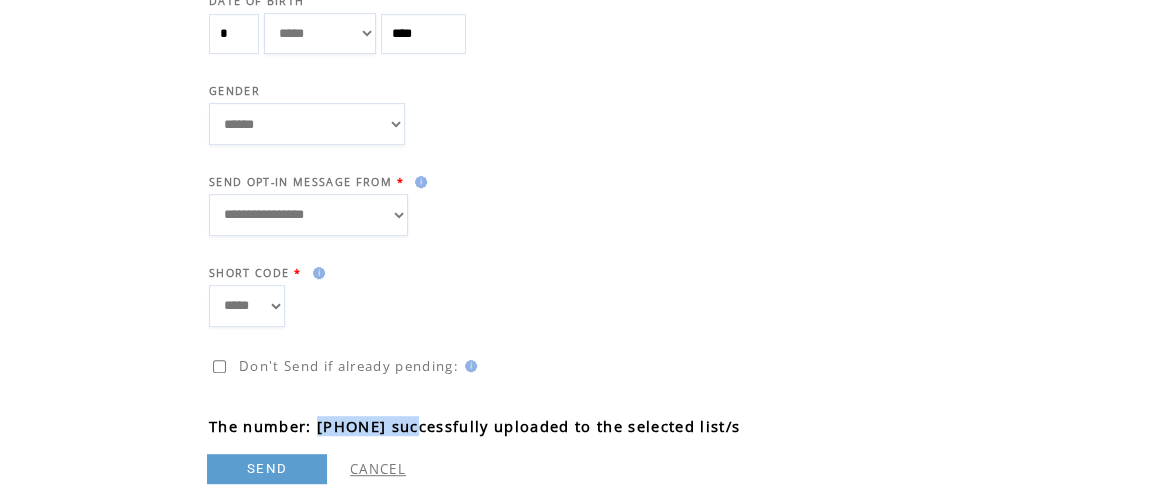 drag, startPoint x: 423, startPoint y: 423, endPoint x: 317, endPoint y: 421, distance: 106.01887 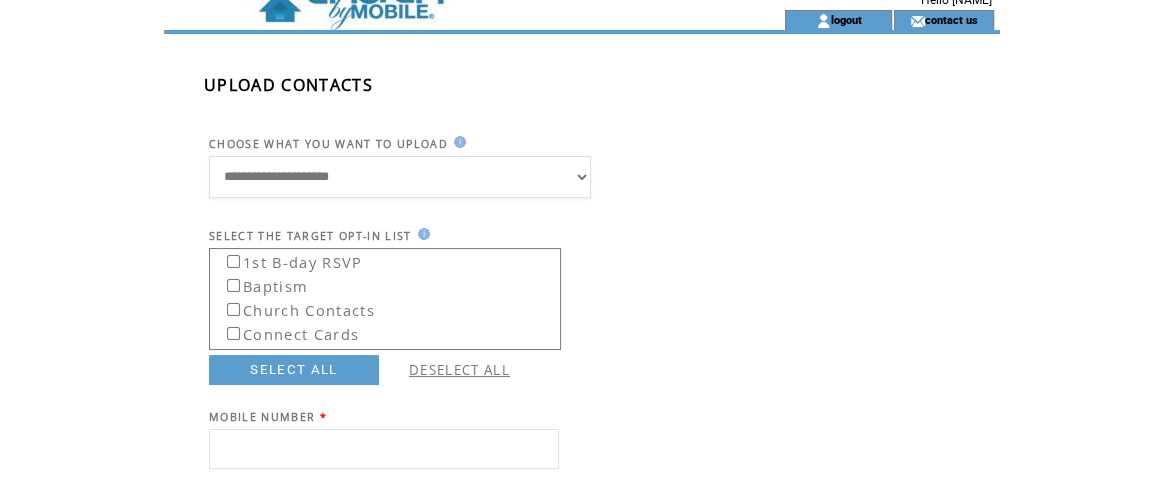 scroll, scrollTop: 0, scrollLeft: 0, axis: both 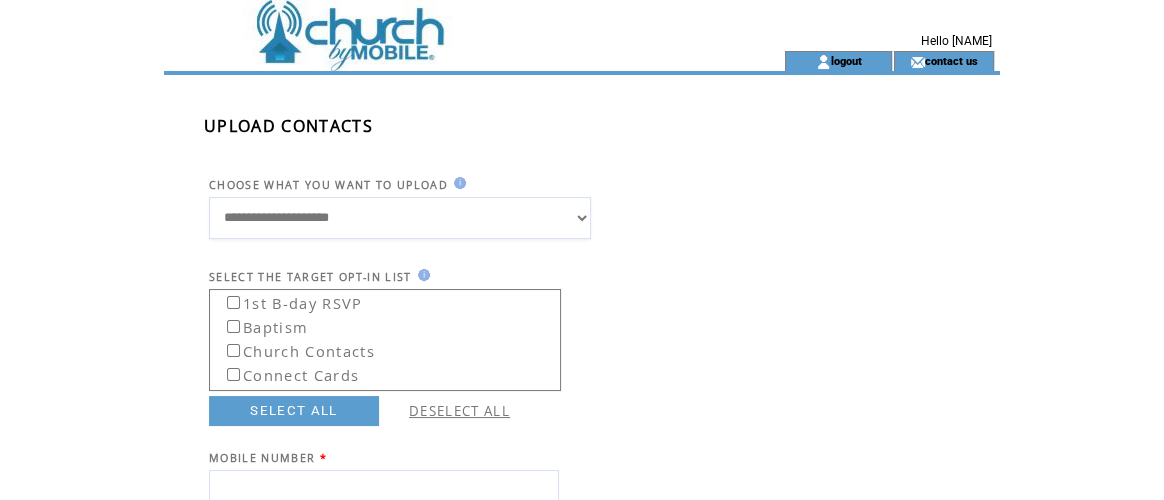 click at bounding box center (438, 25) 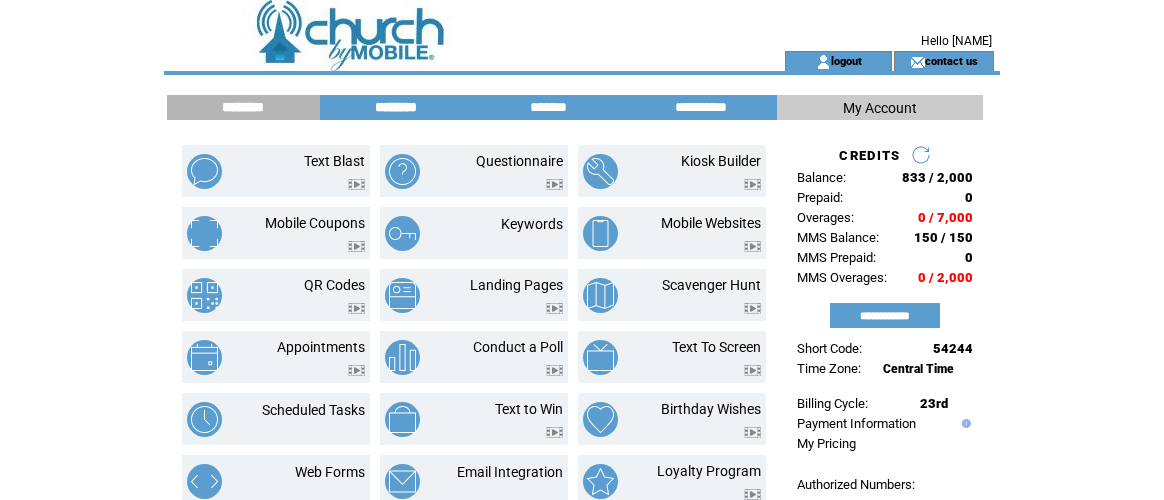 click on "********" at bounding box center [396, 107] 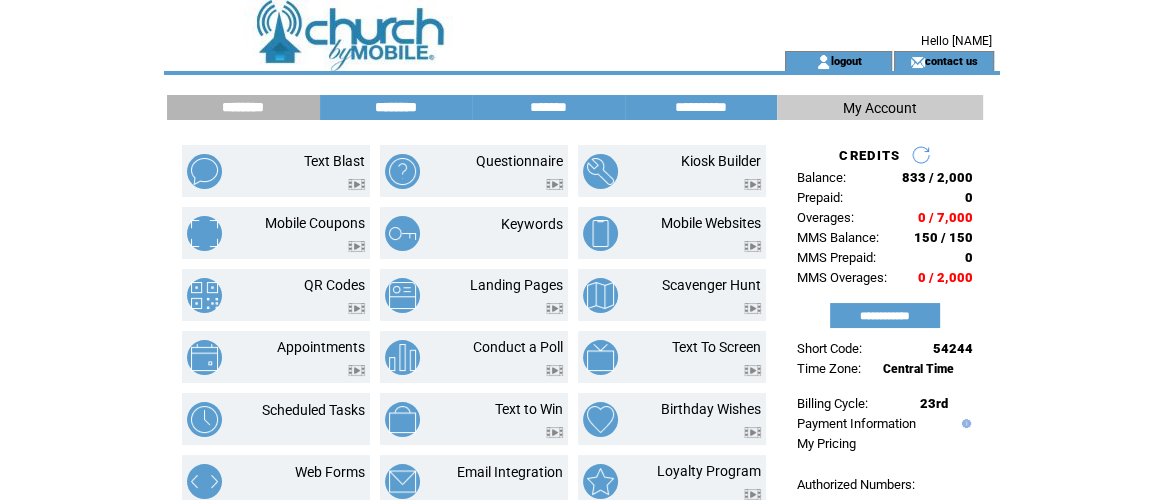 scroll, scrollTop: 0, scrollLeft: 0, axis: both 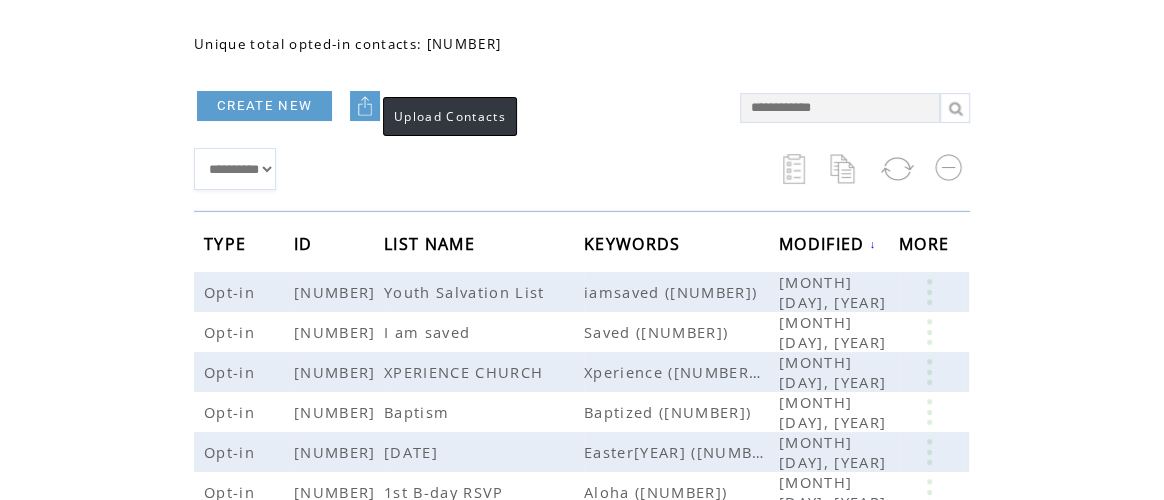 click at bounding box center [365, 106] 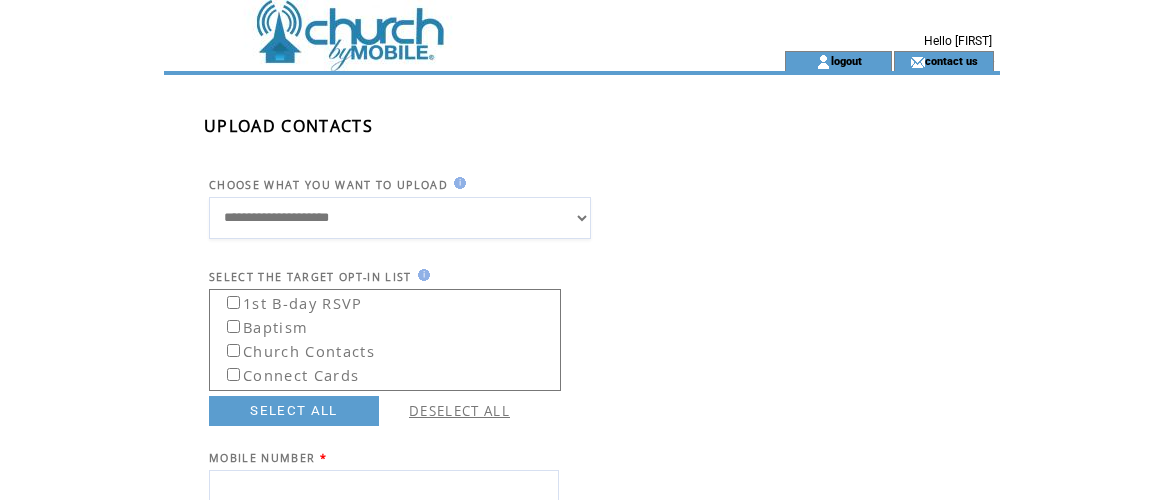 scroll, scrollTop: 0, scrollLeft: 0, axis: both 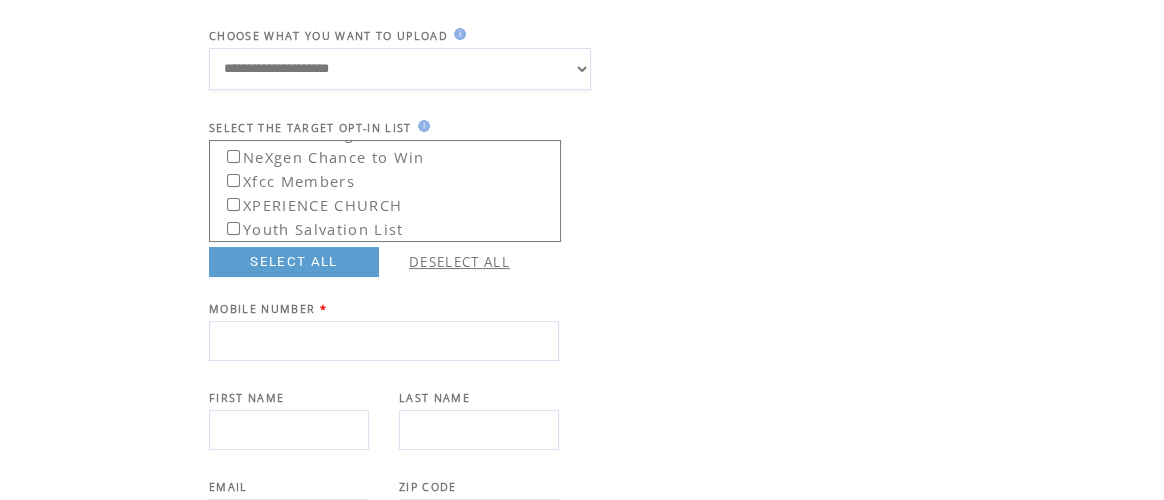 click at bounding box center [384, 341] 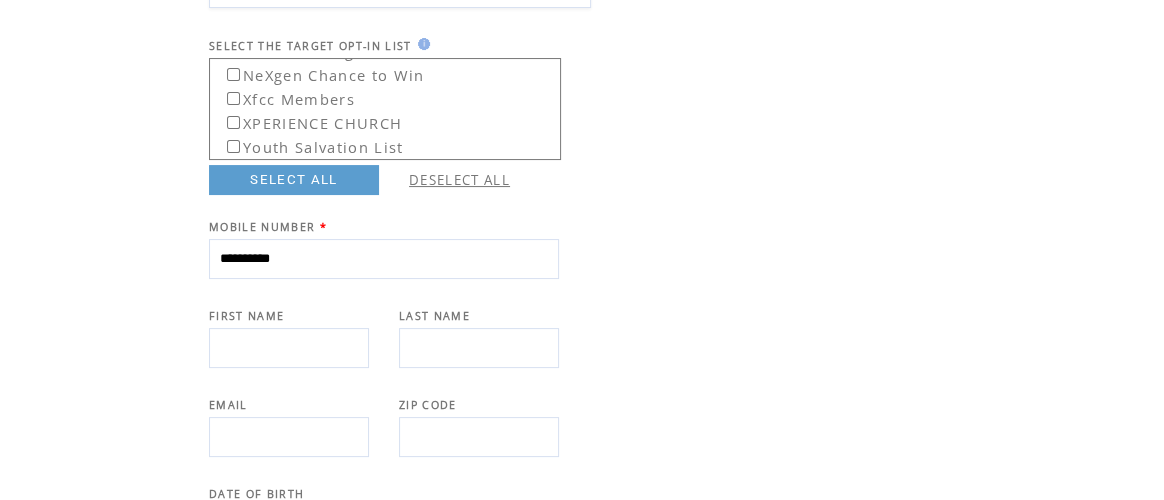 scroll, scrollTop: 232, scrollLeft: 0, axis: vertical 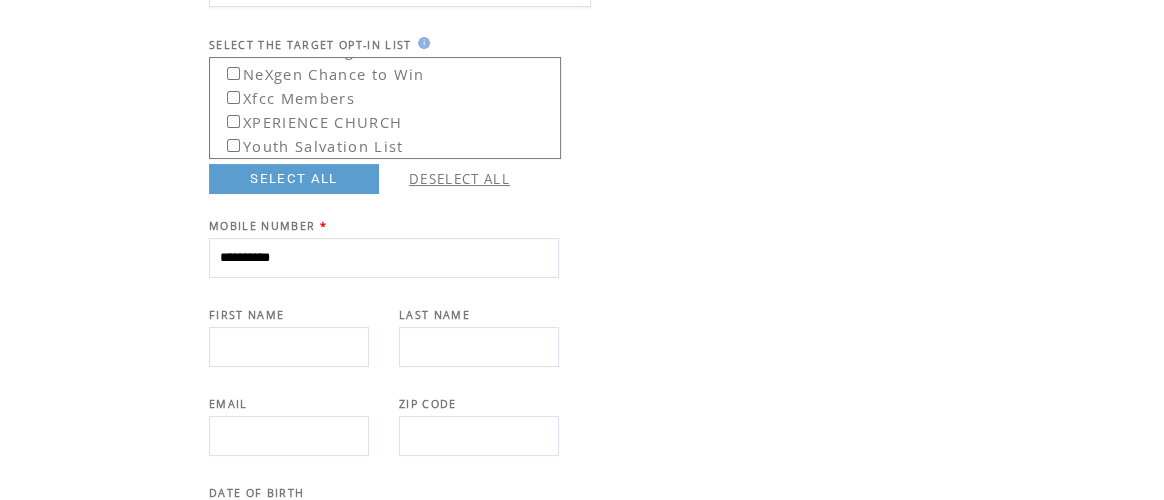 type on "**********" 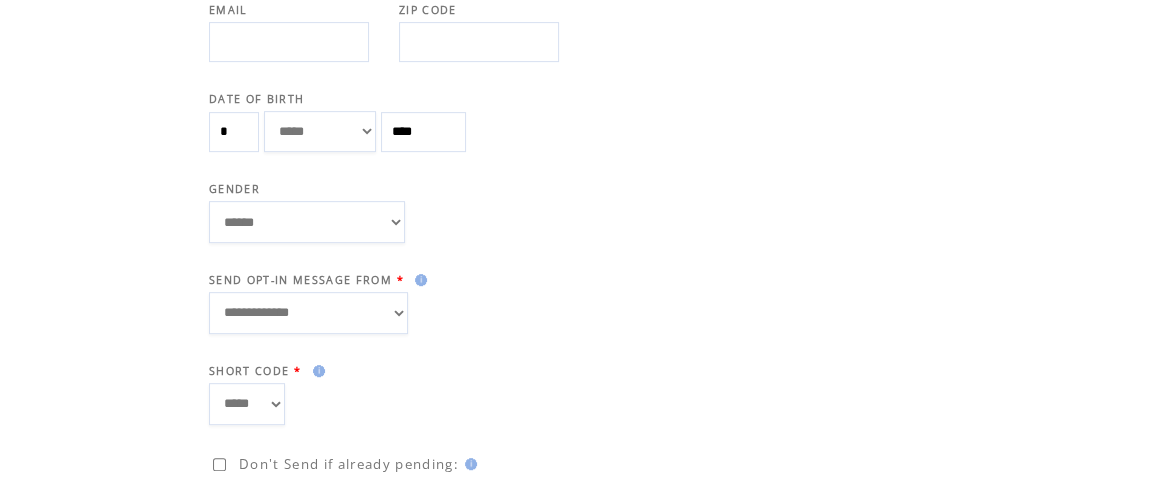 scroll, scrollTop: 625, scrollLeft: 0, axis: vertical 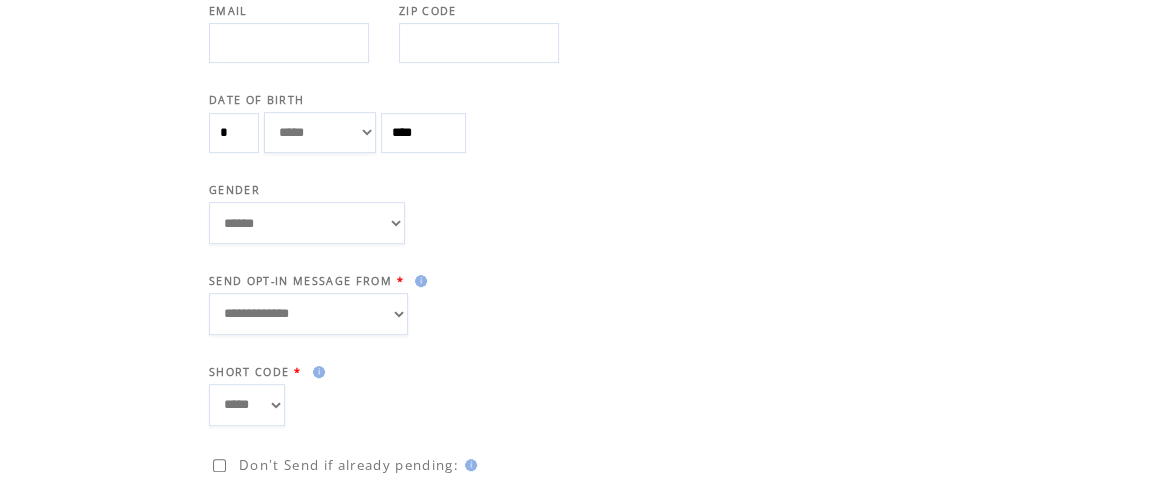 type on "*****" 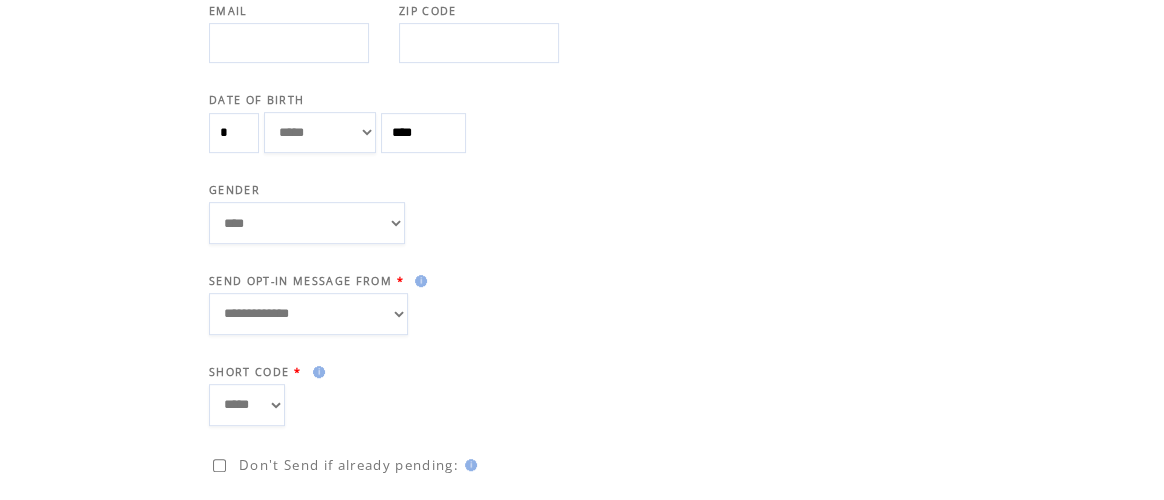 click on "**********" at bounding box center [308, 314] 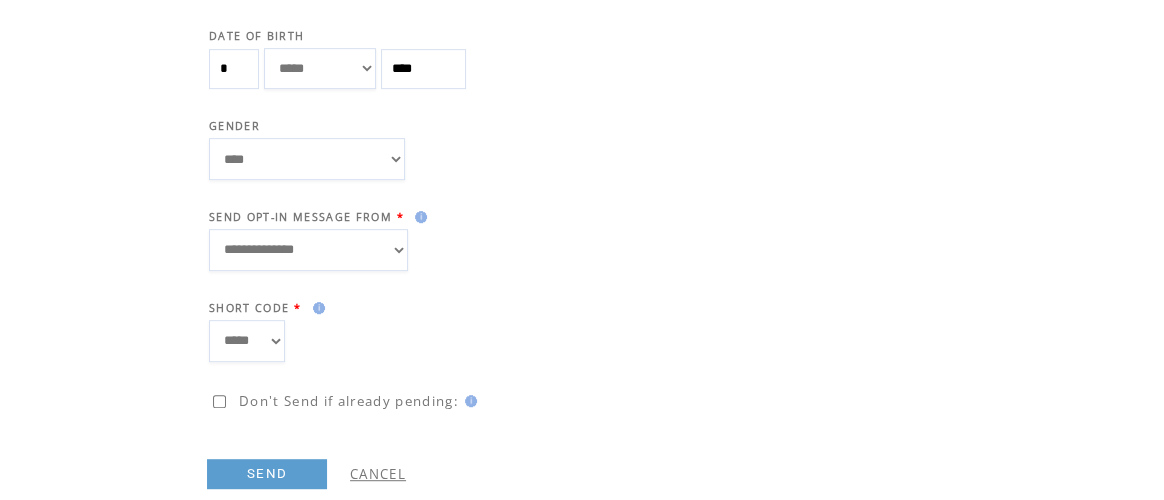 scroll, scrollTop: 718, scrollLeft: 0, axis: vertical 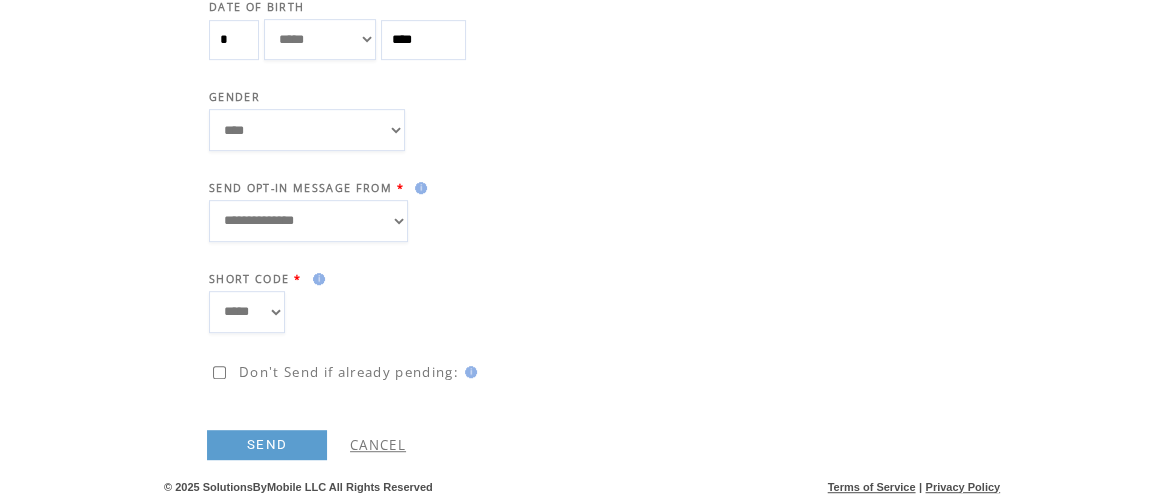 click on "SEND" at bounding box center (267, 445) 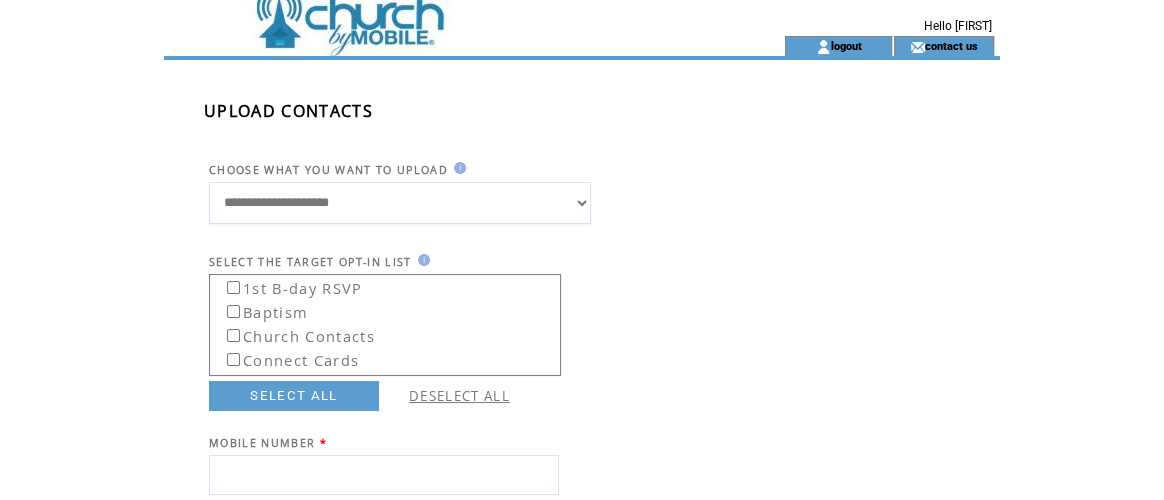 scroll, scrollTop: 0, scrollLeft: 0, axis: both 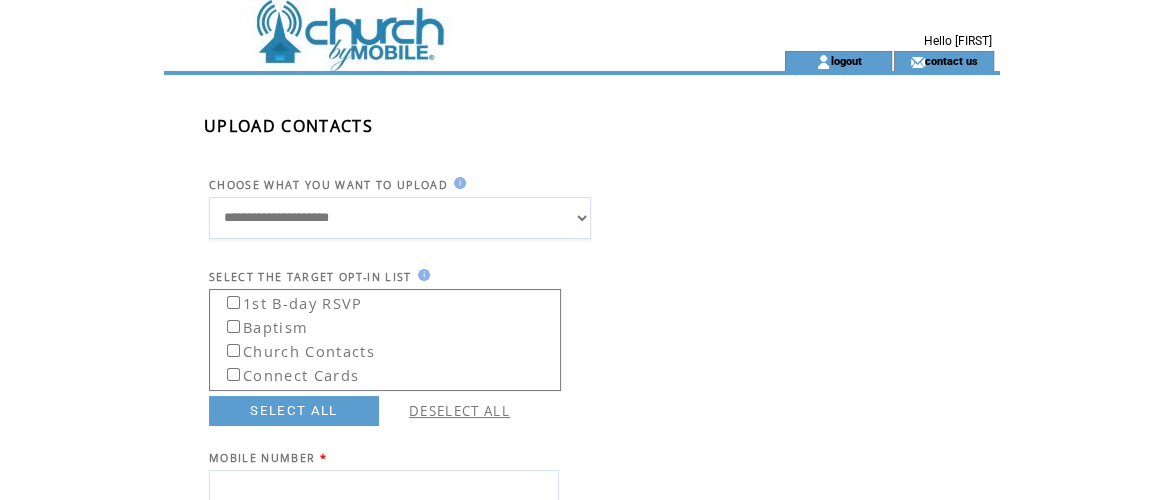 click at bounding box center [438, 25] 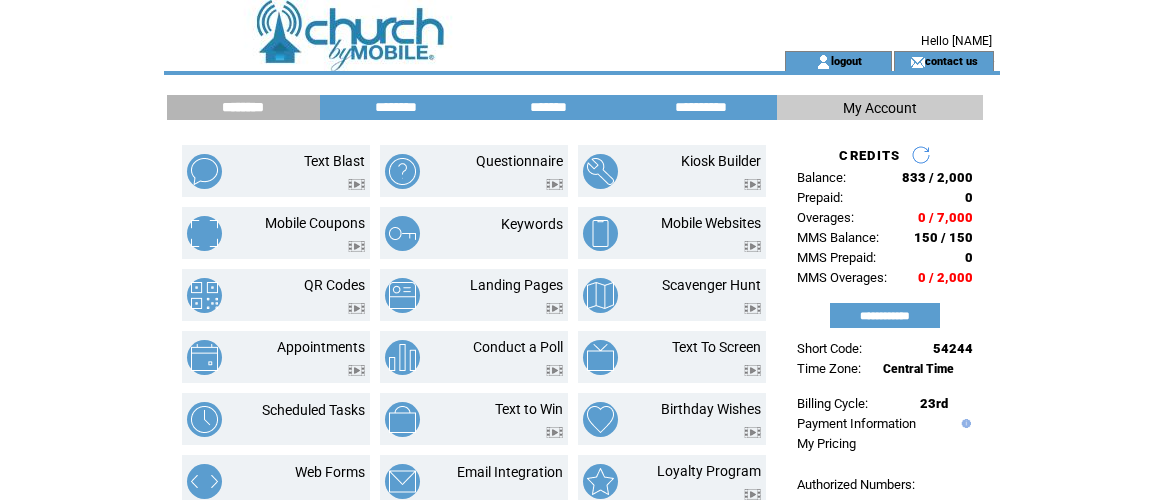 scroll, scrollTop: 0, scrollLeft: 0, axis: both 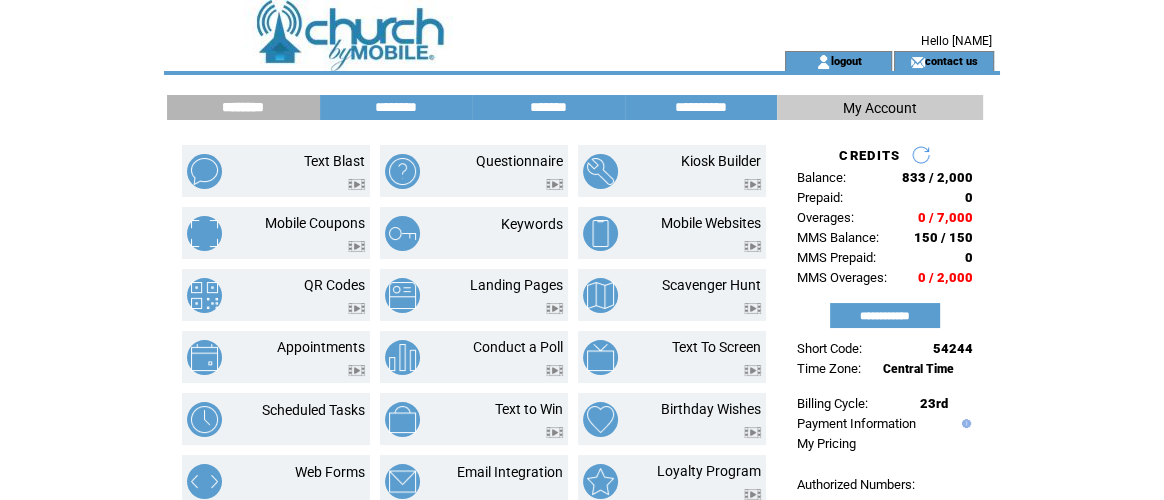 click on "********" at bounding box center [396, 107] 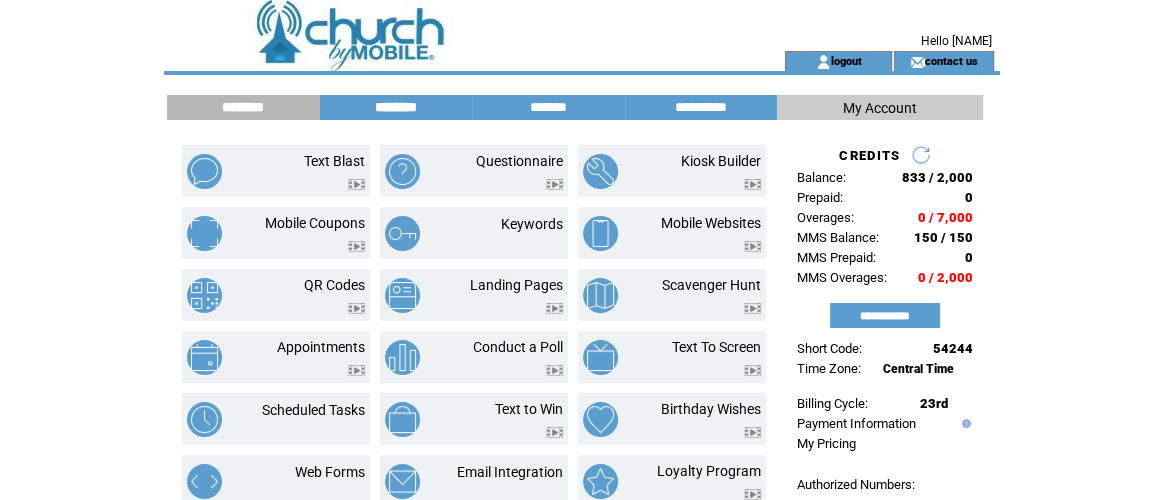 click on "********" at bounding box center (396, 107) 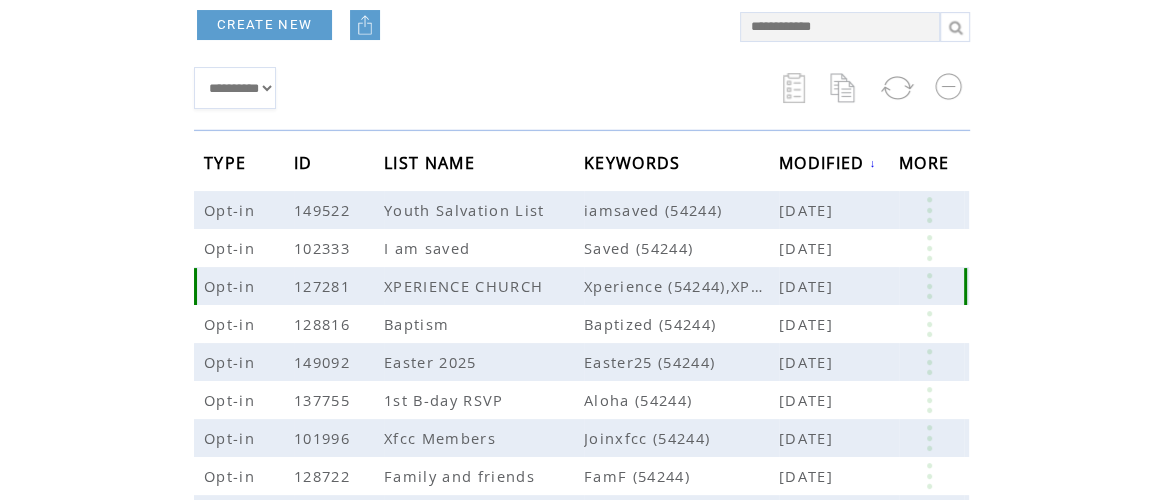 scroll, scrollTop: 343, scrollLeft: 0, axis: vertical 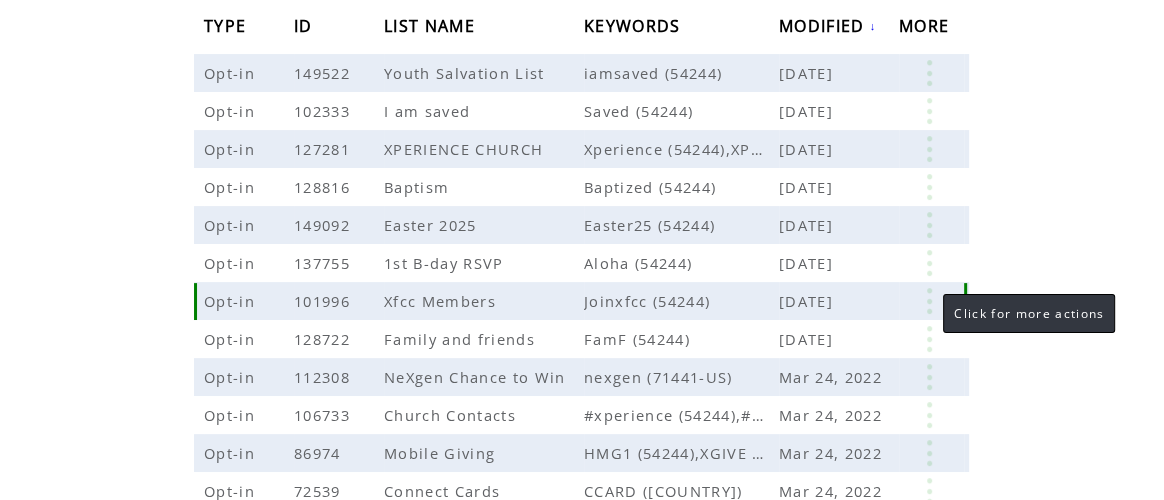 click at bounding box center [929, 301] 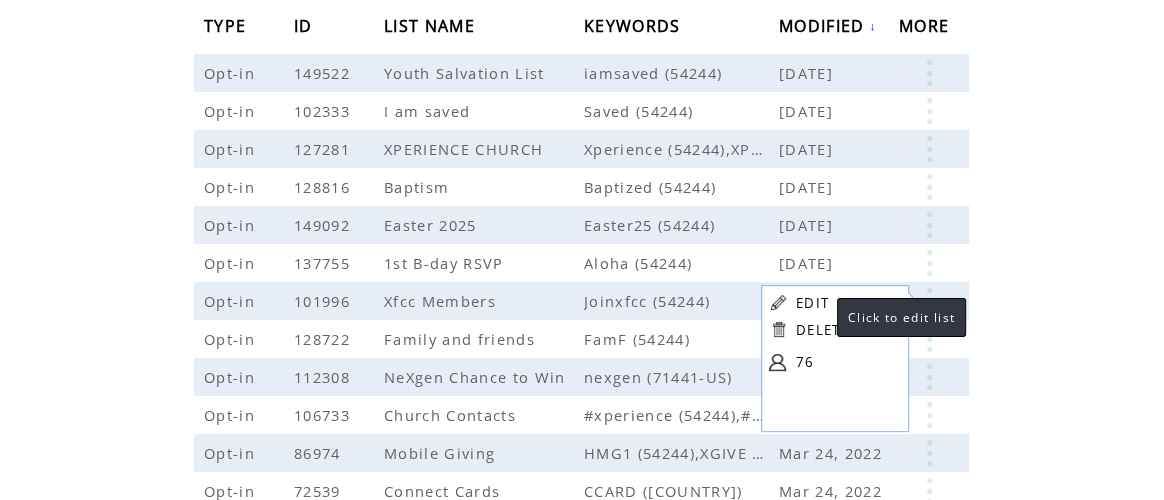 click on "EDIT" at bounding box center (812, 303) 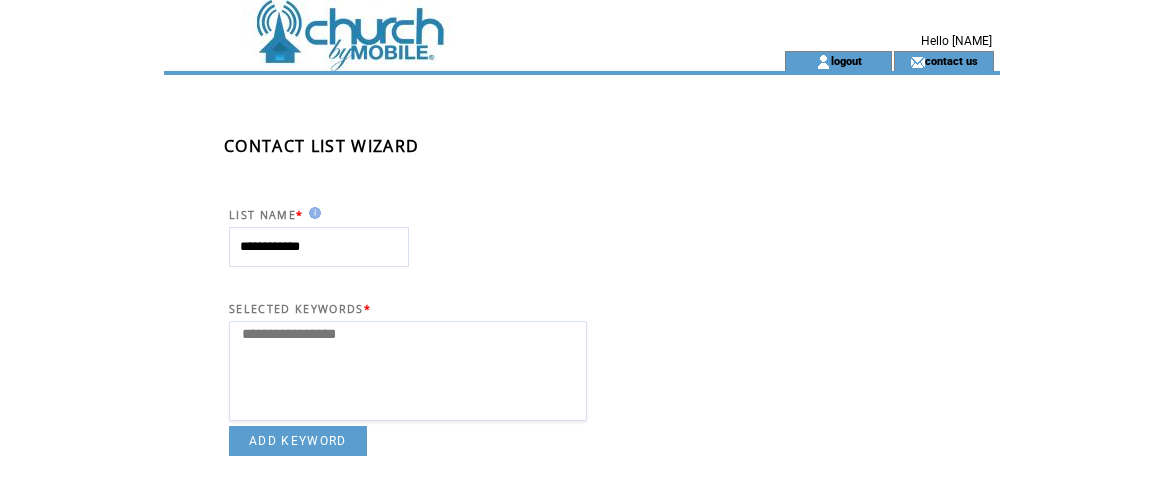 select 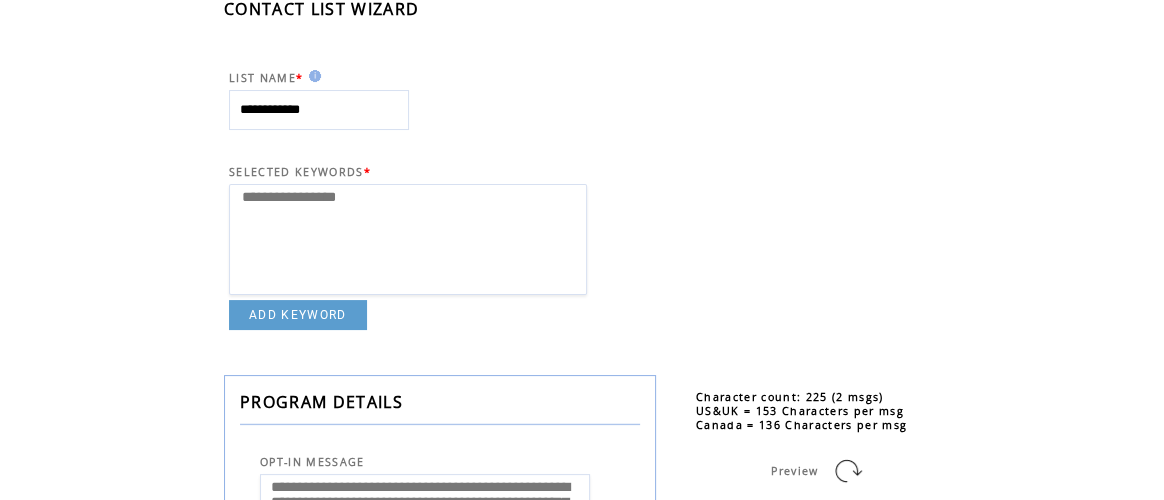 scroll, scrollTop: 129, scrollLeft: 0, axis: vertical 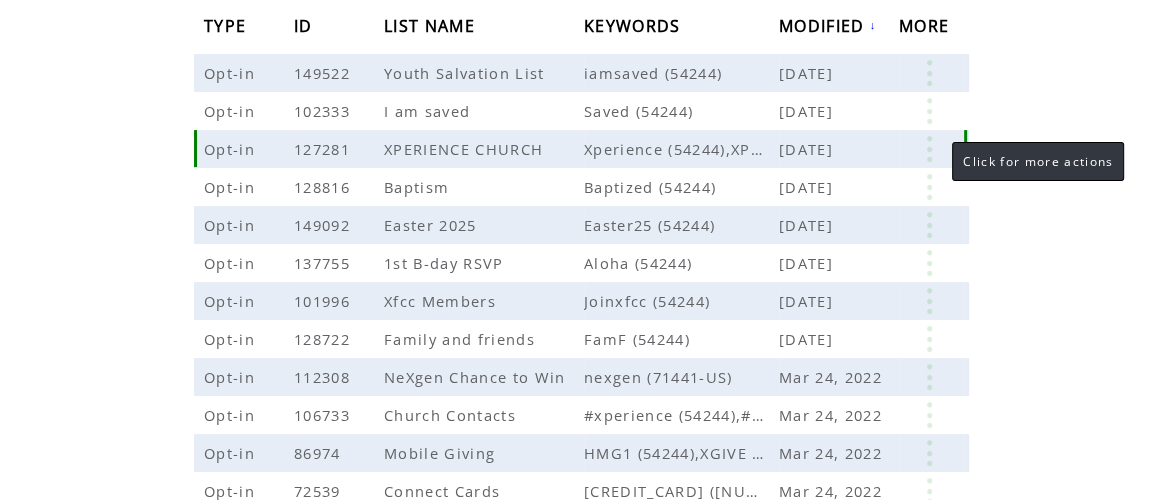 click at bounding box center [929, 149] 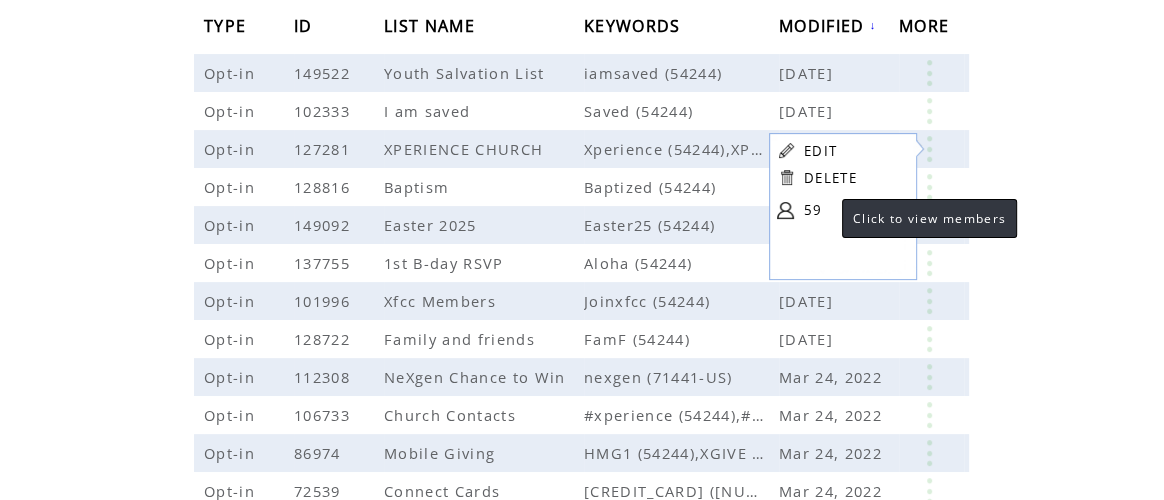 click on "59" at bounding box center [854, 210] 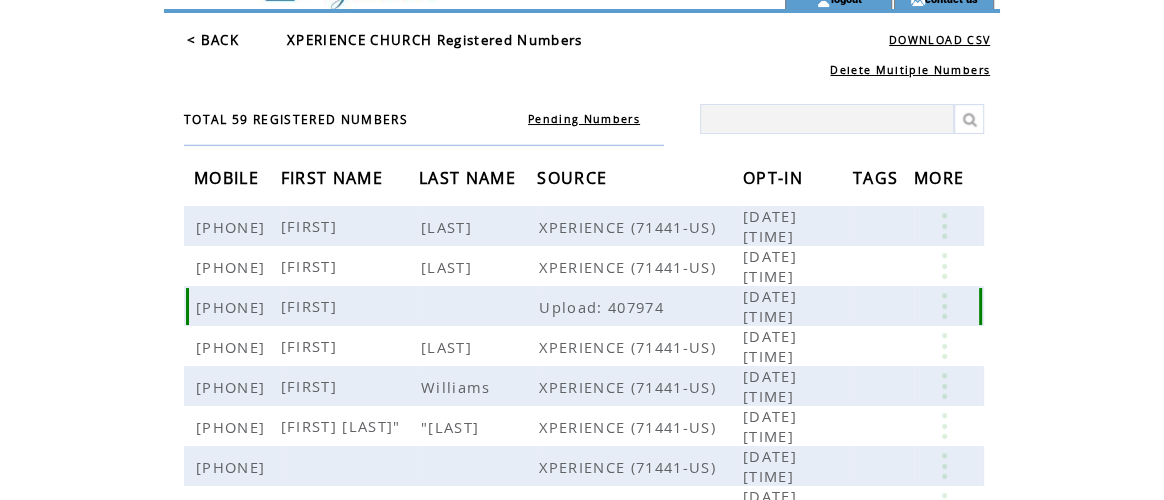 scroll, scrollTop: 62, scrollLeft: 0, axis: vertical 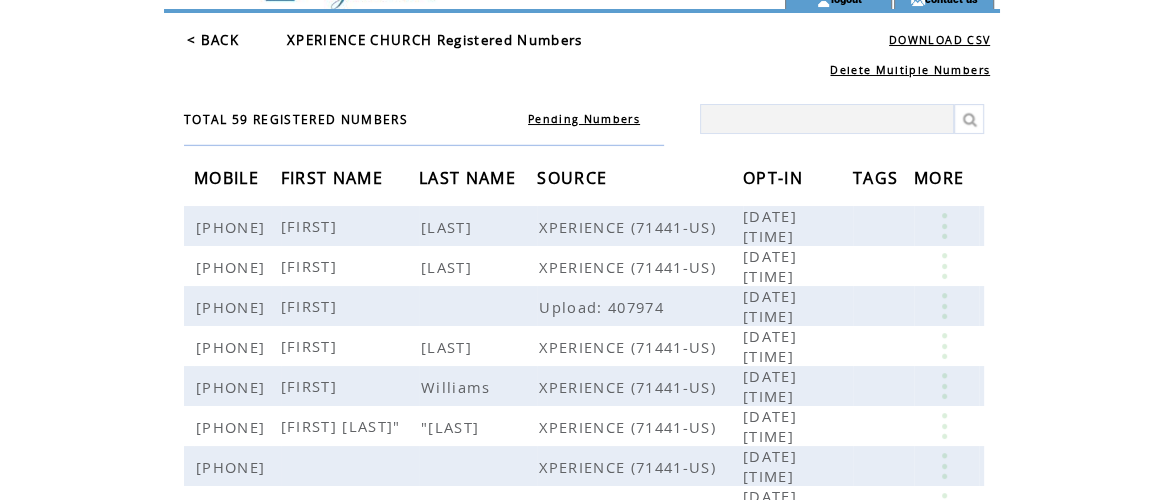 click at bounding box center (827, 119) 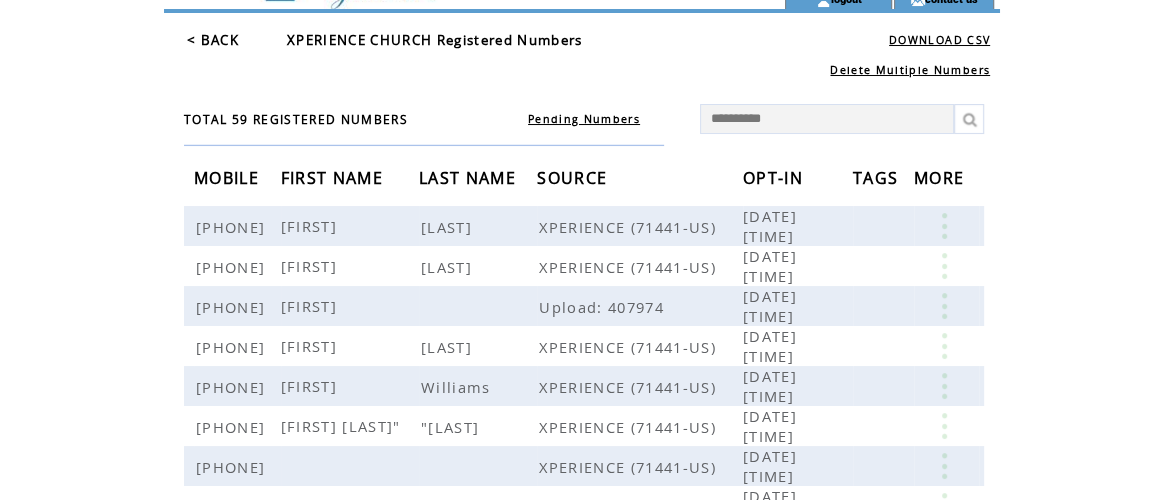 type on "**********" 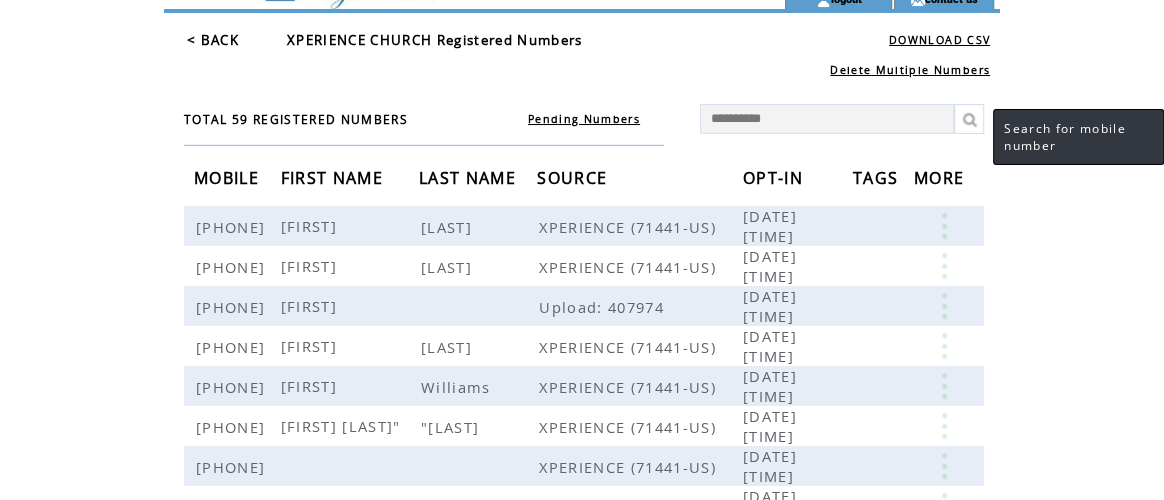 click at bounding box center (969, 119) 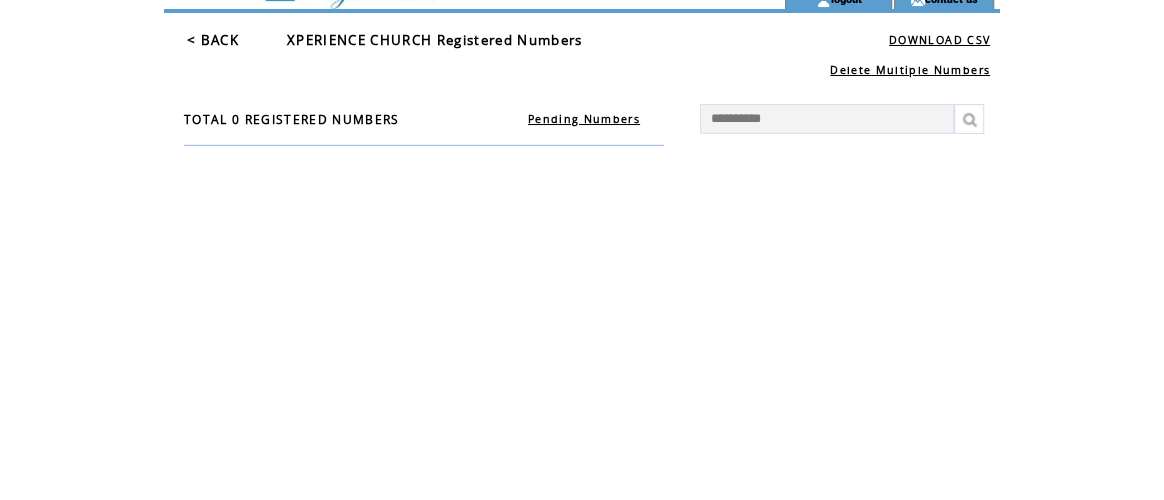 click on "Pending Numbers" at bounding box center (584, 119) 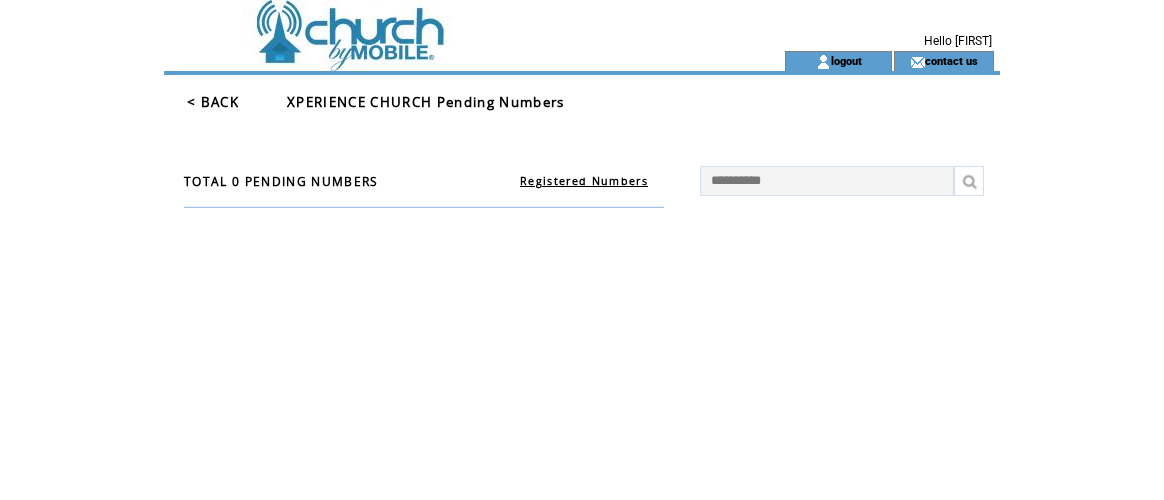 scroll, scrollTop: 0, scrollLeft: 0, axis: both 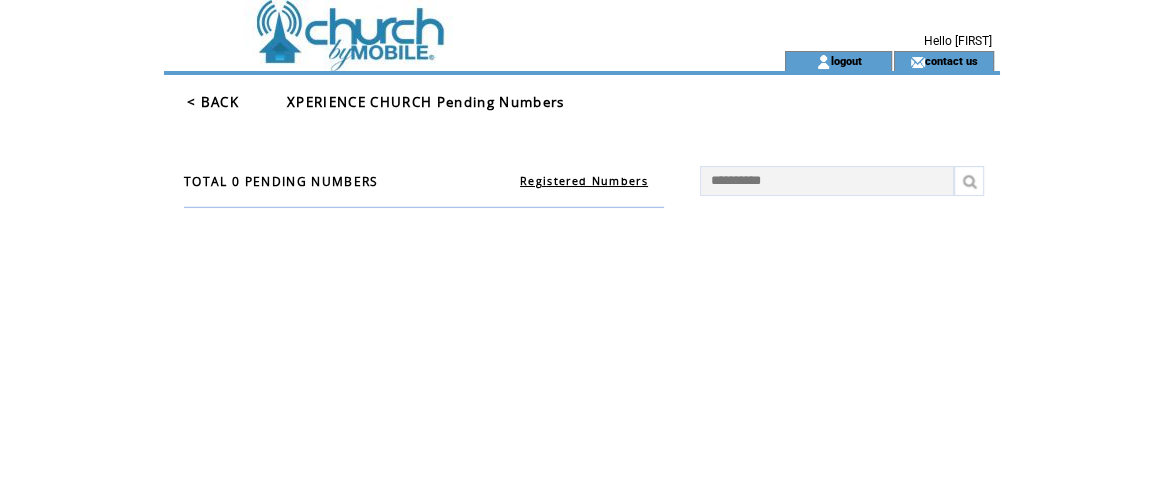 click on "< BACK" at bounding box center (213, 102) 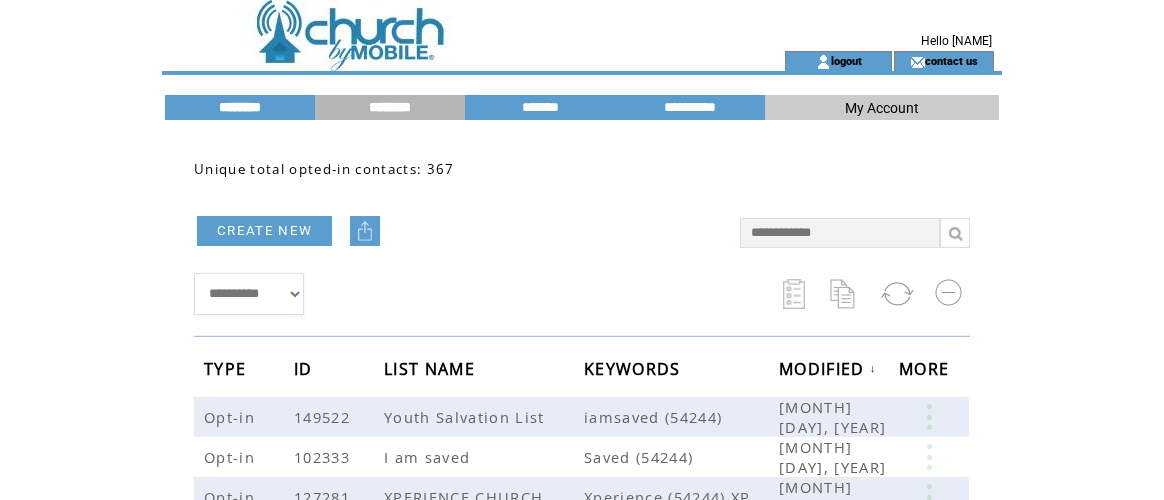 scroll, scrollTop: 0, scrollLeft: 0, axis: both 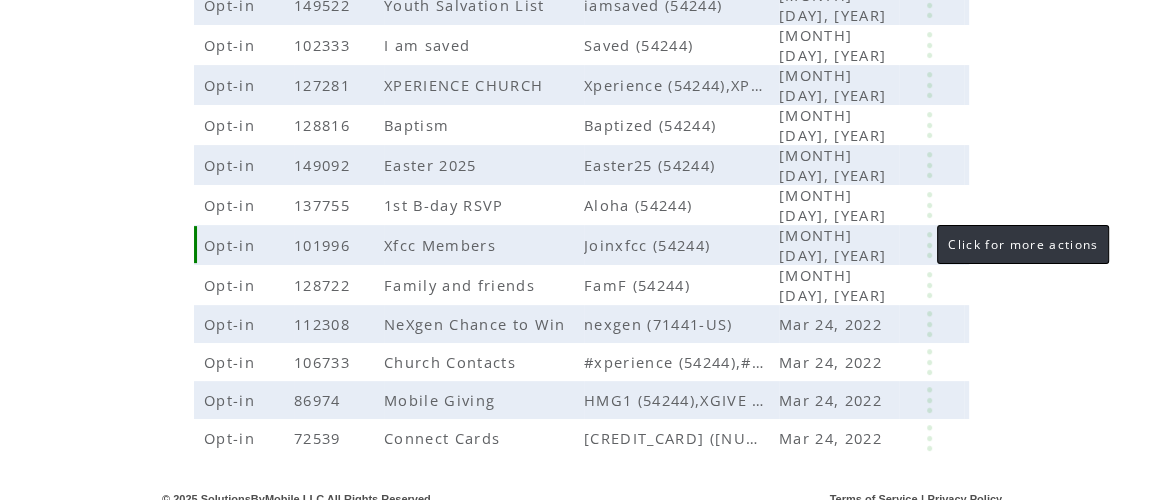 click at bounding box center (929, 245) 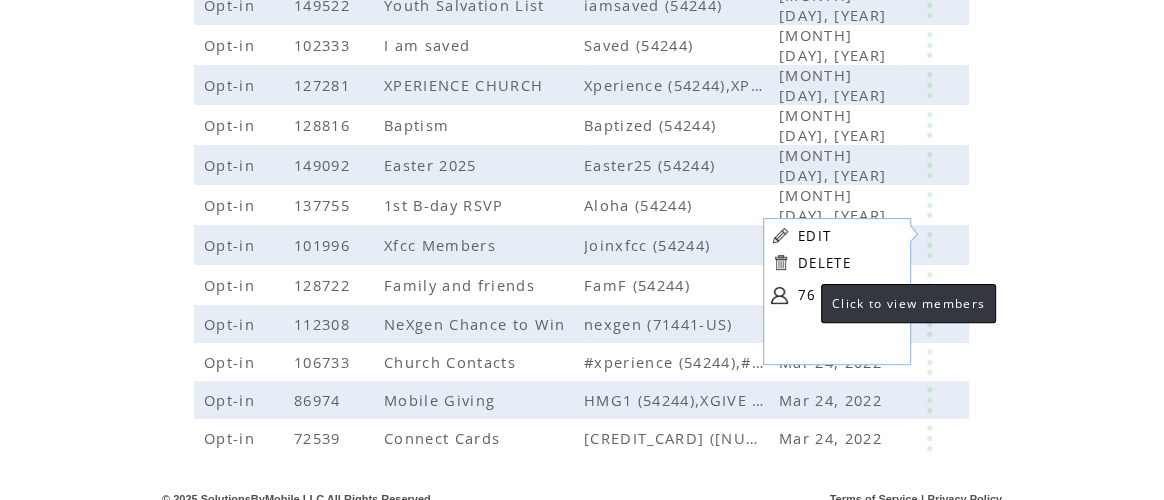 click on "76" at bounding box center (848, 295) 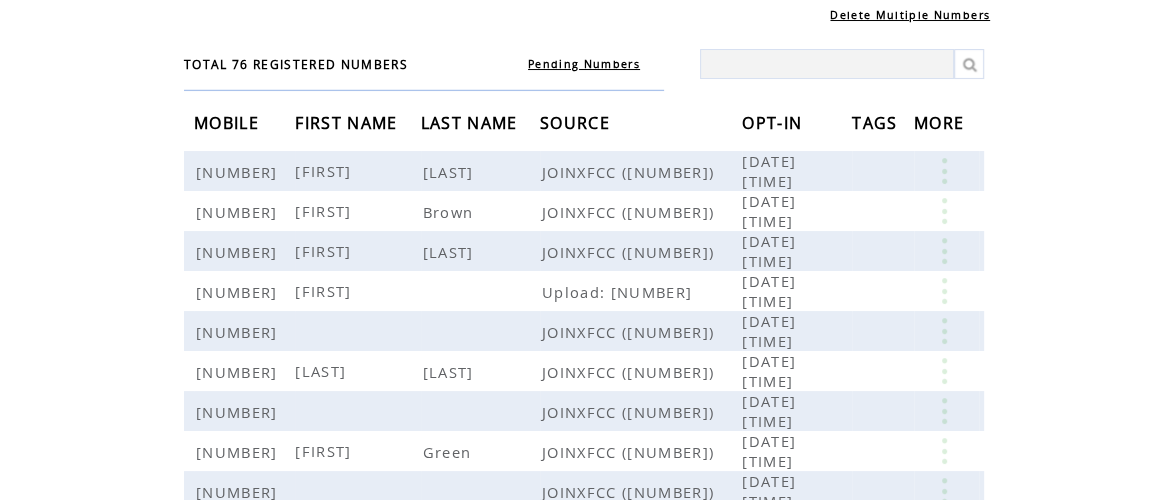 scroll, scrollTop: 118, scrollLeft: 0, axis: vertical 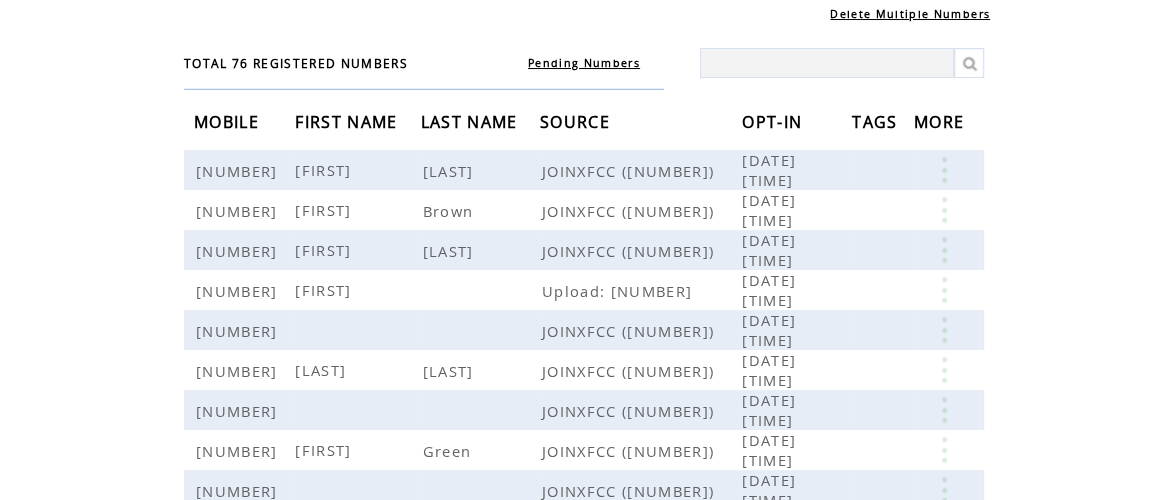 click at bounding box center [827, 63] 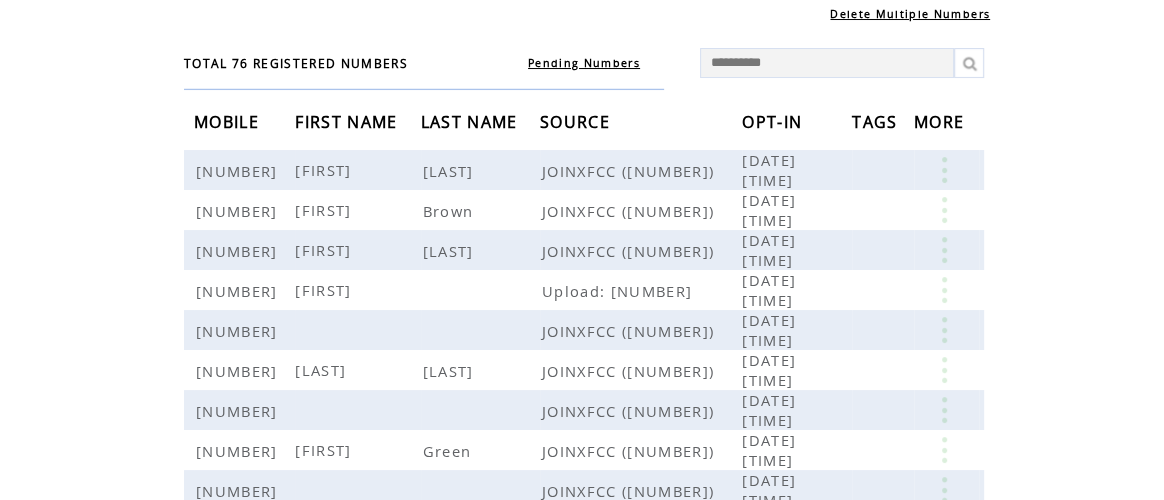 click at bounding box center [969, 63] 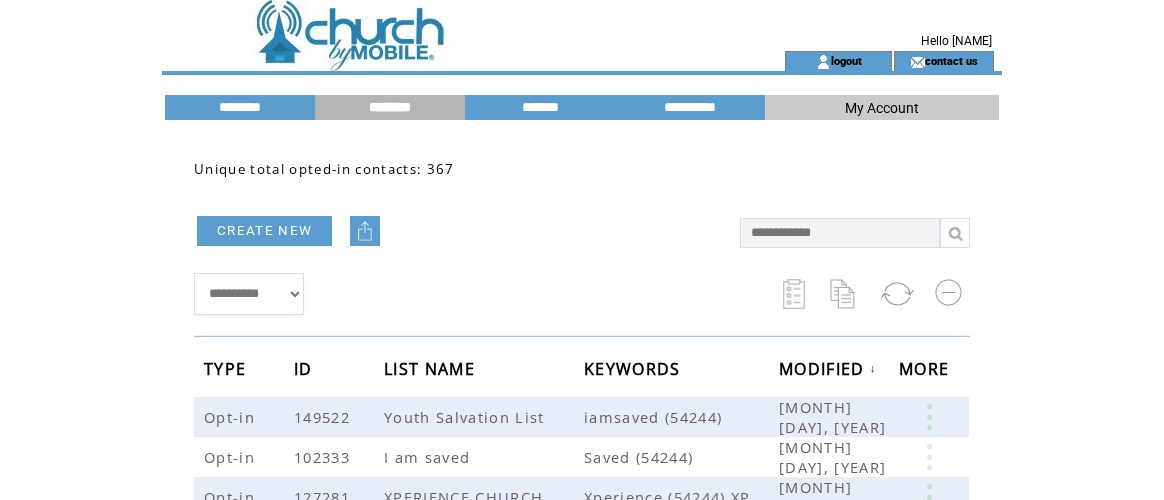scroll, scrollTop: 412, scrollLeft: 0, axis: vertical 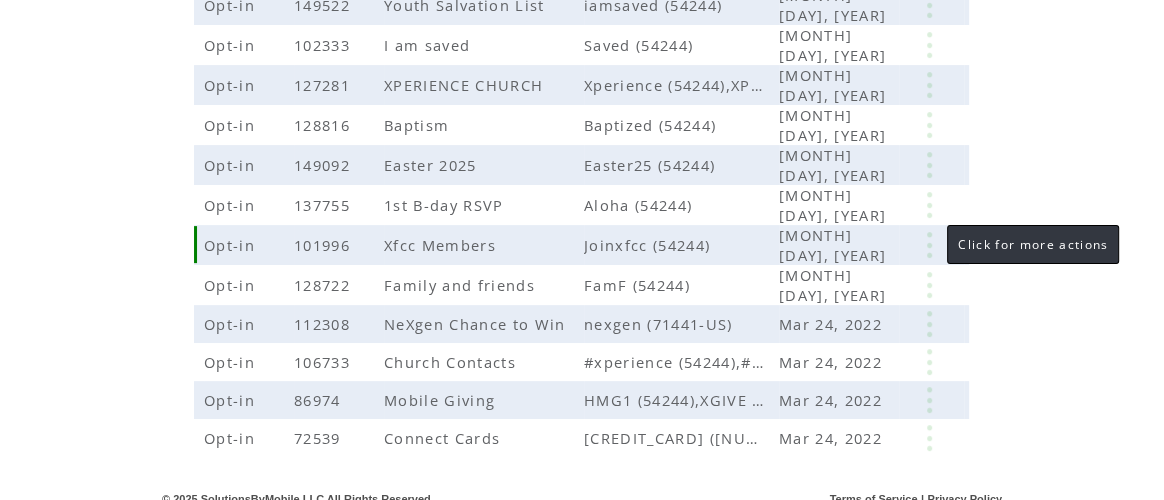 click at bounding box center (929, 245) 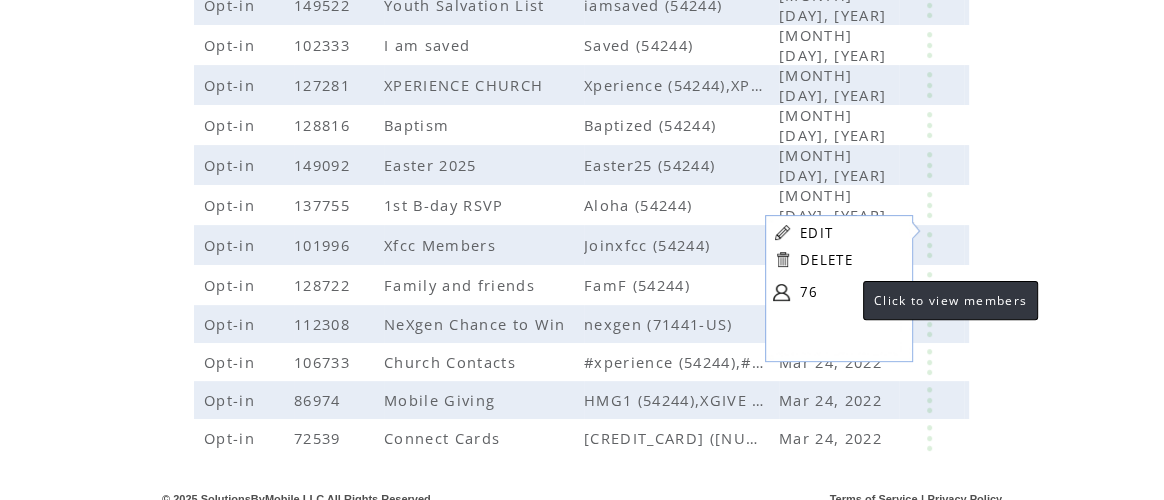 click on "76" at bounding box center [850, 292] 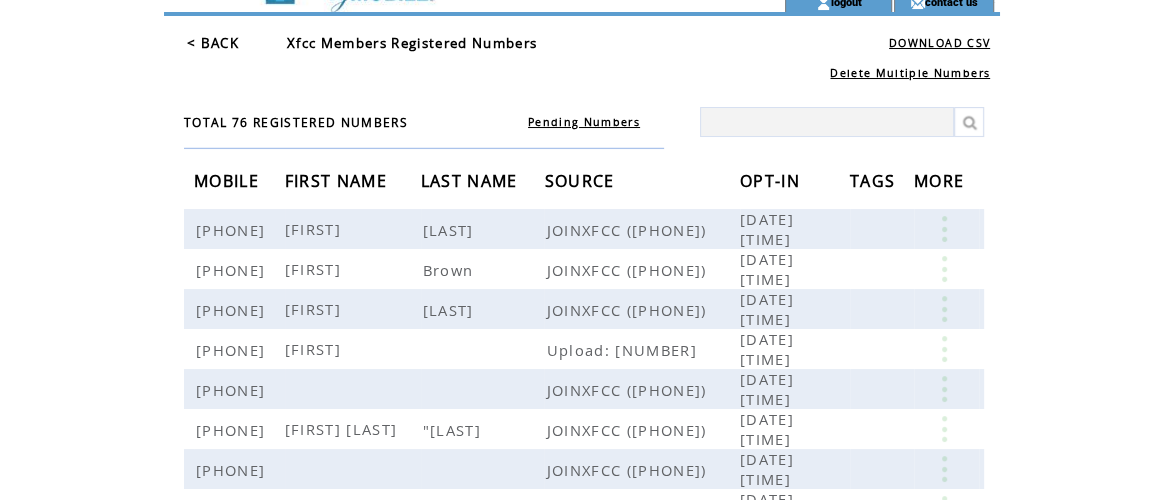 scroll, scrollTop: 0, scrollLeft: 0, axis: both 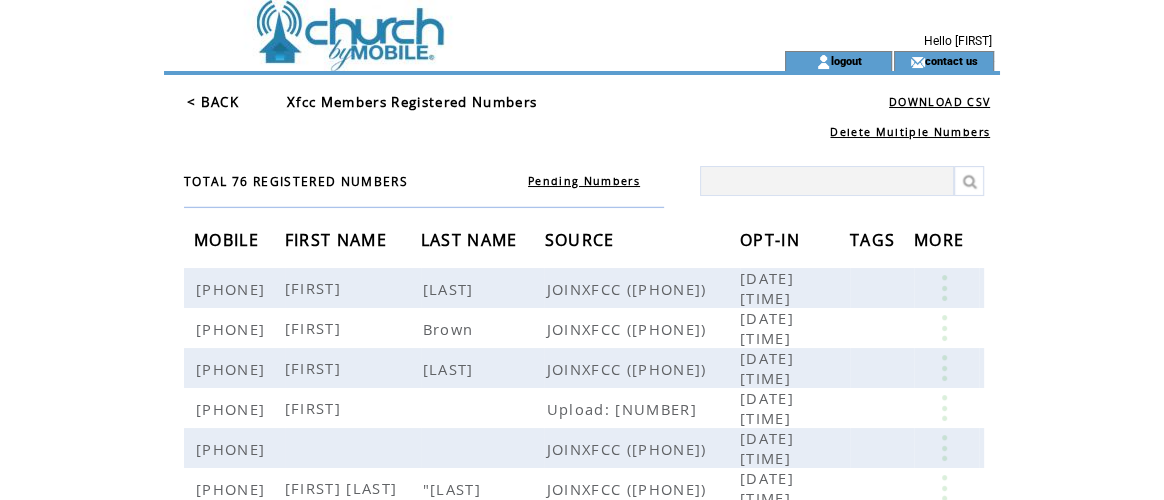 click at bounding box center (827, 181) 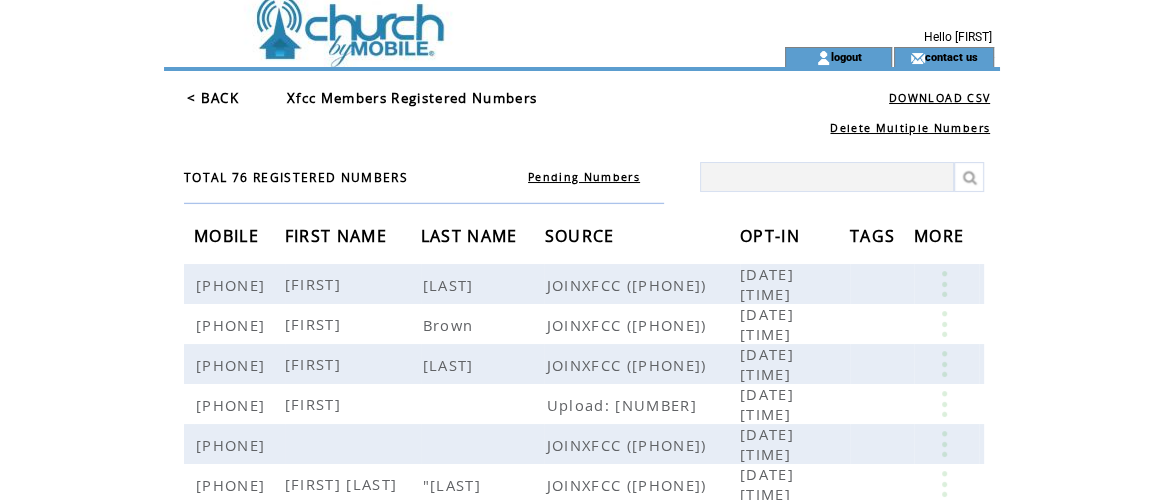 scroll, scrollTop: 0, scrollLeft: 0, axis: both 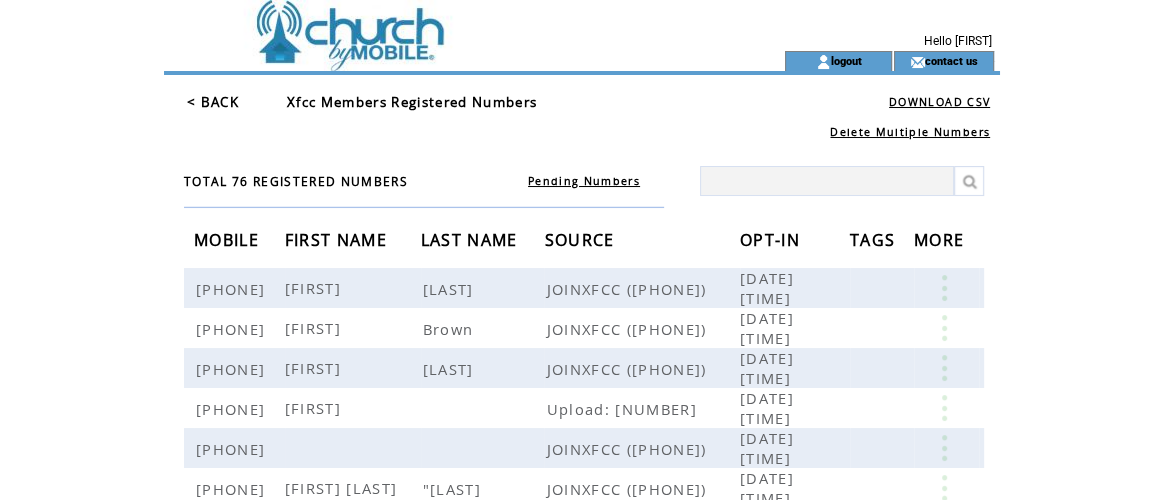 click on "< BACK" at bounding box center (213, 102) 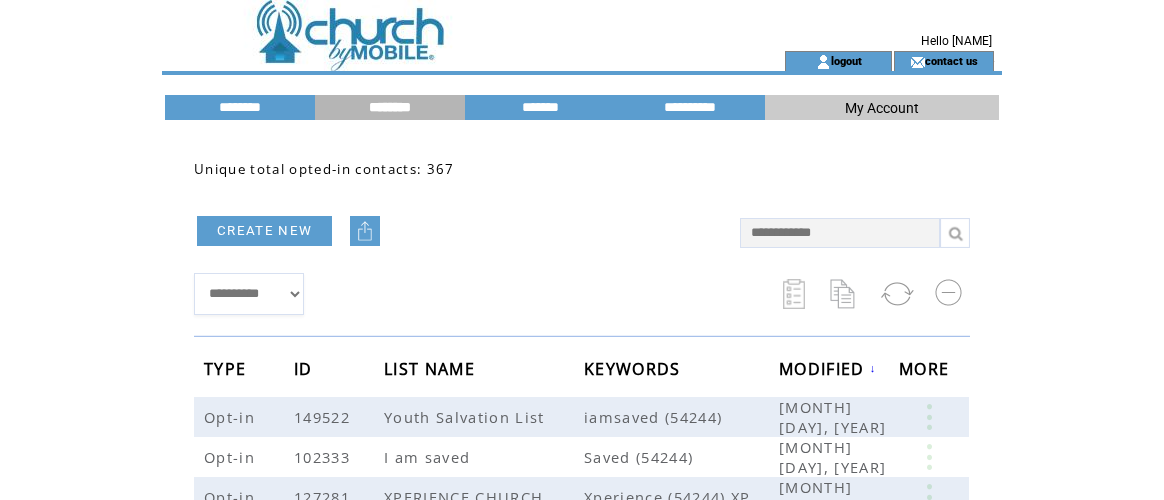 scroll, scrollTop: 0, scrollLeft: 0, axis: both 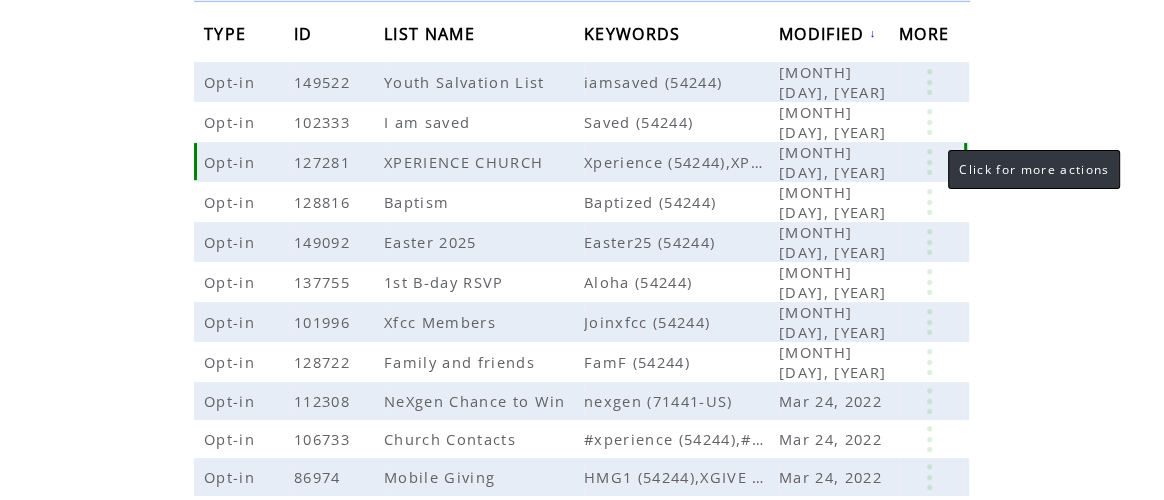 click at bounding box center [929, 162] 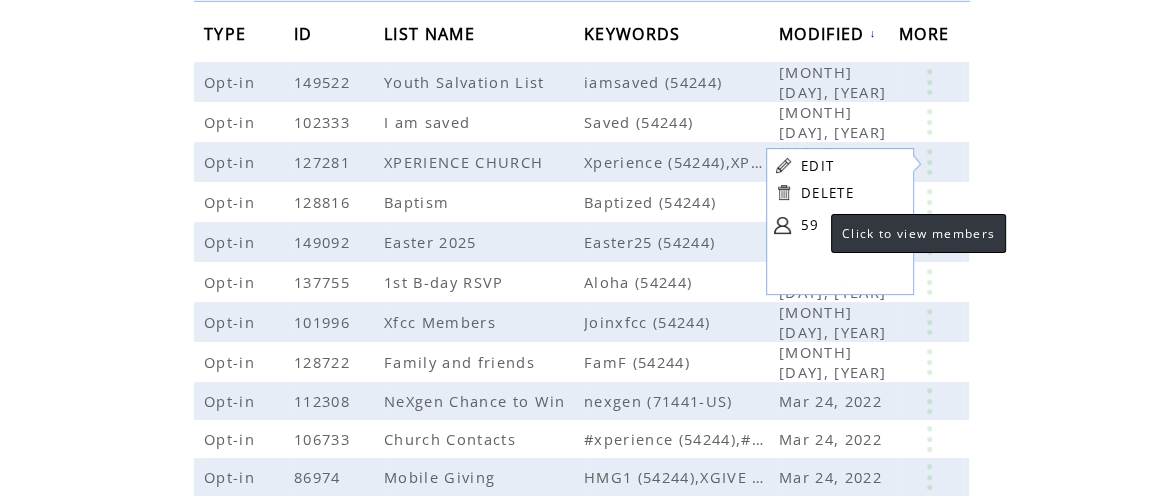 click on "59" at bounding box center (851, 225) 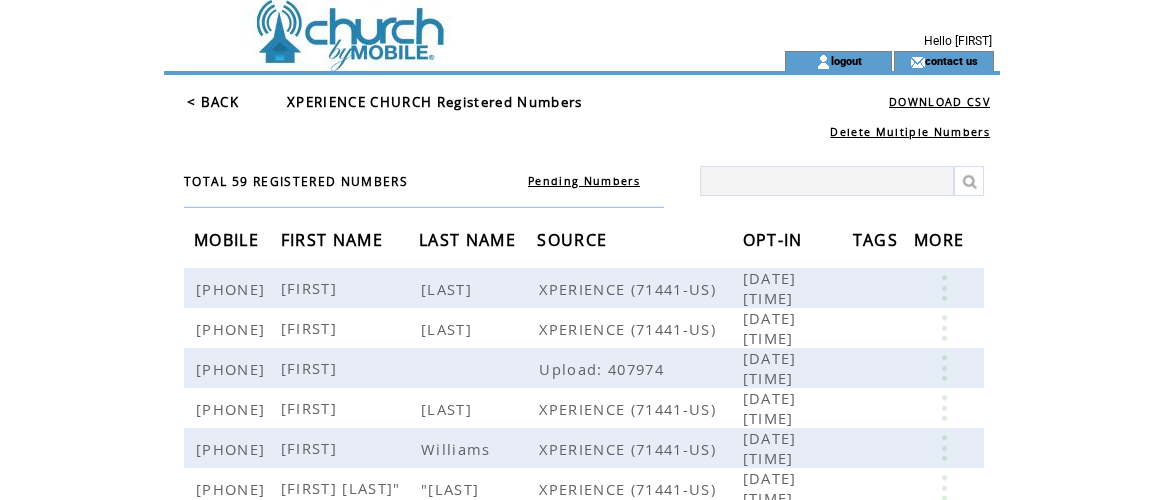 scroll, scrollTop: 0, scrollLeft: 0, axis: both 